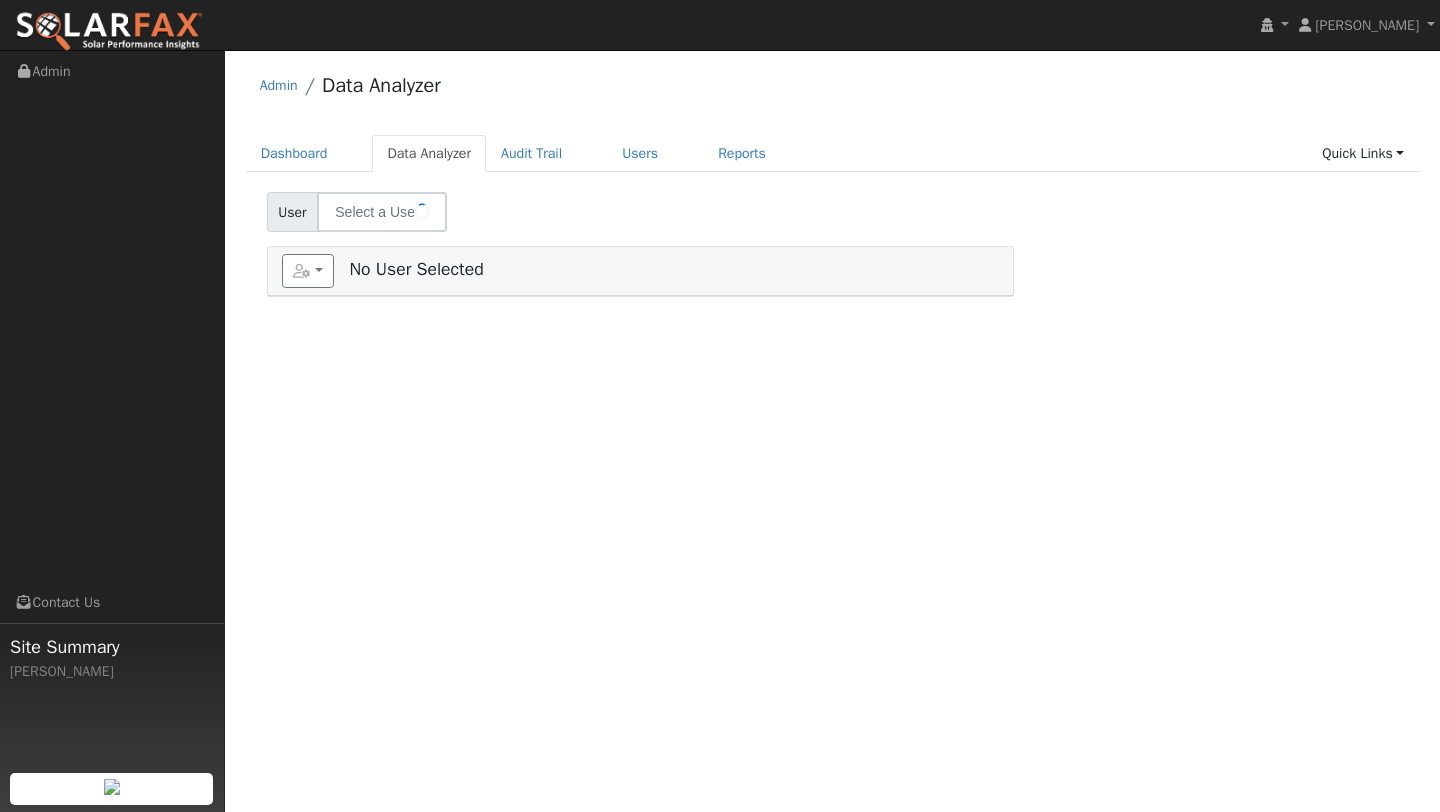 scroll, scrollTop: 0, scrollLeft: 0, axis: both 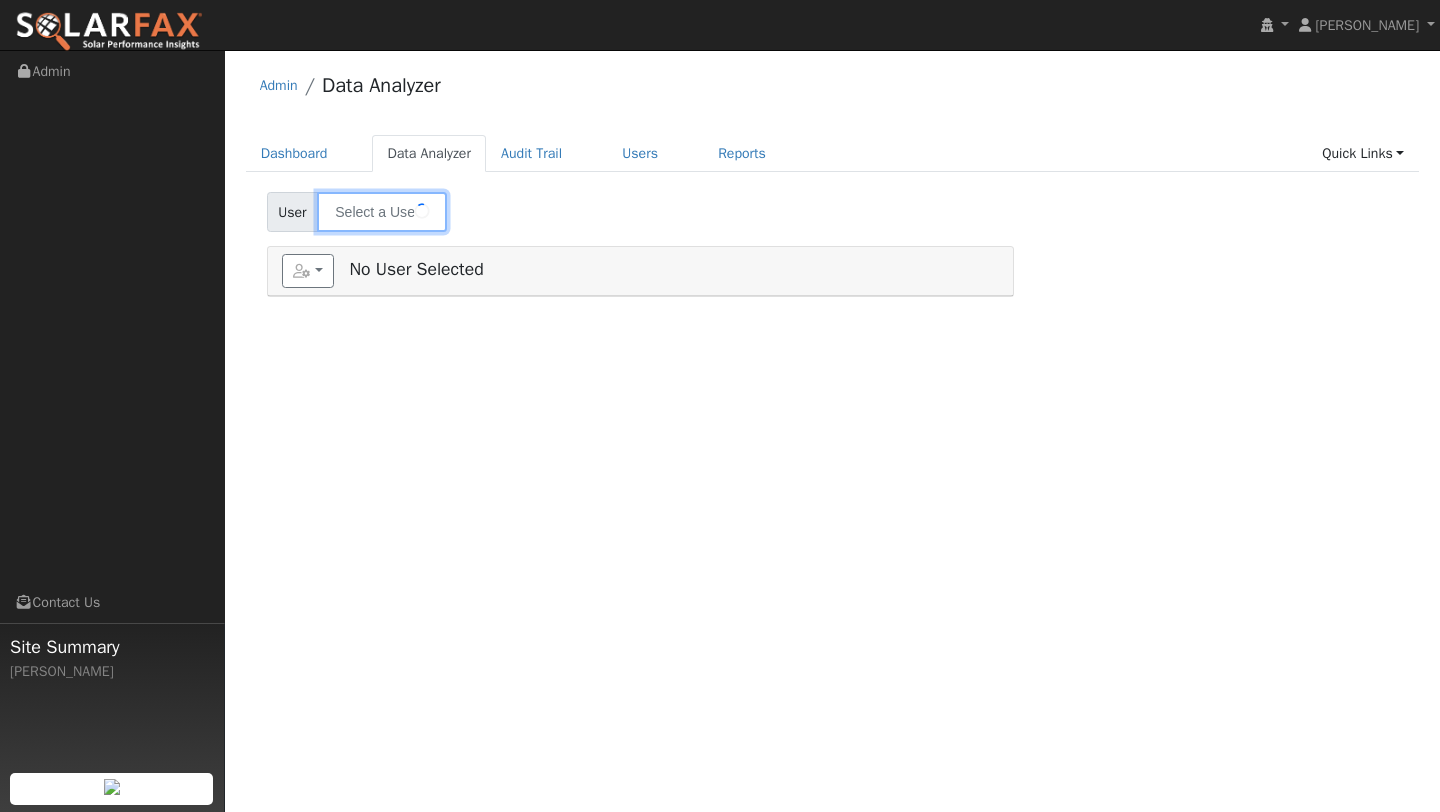 type on "[PERSON_NAME]" 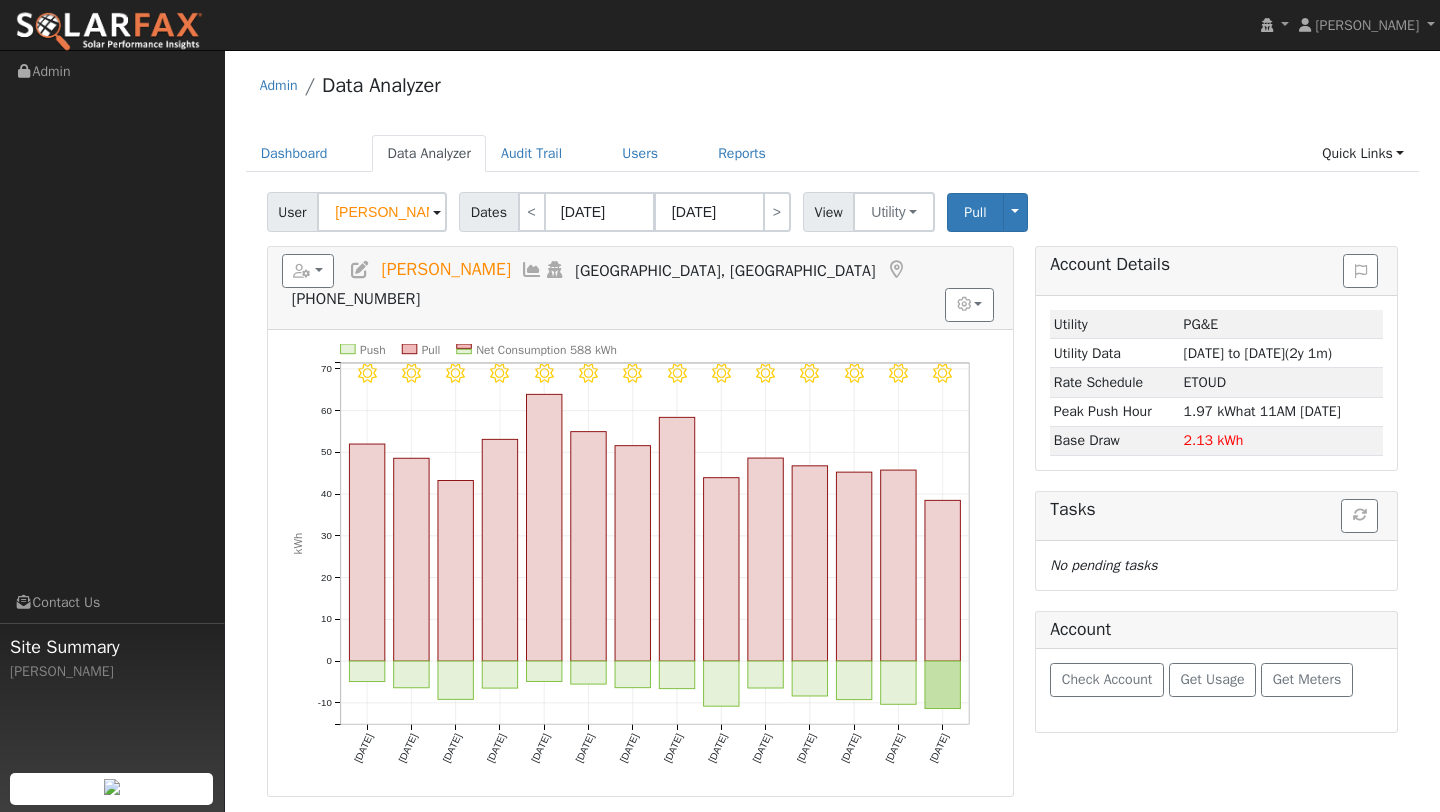 click at bounding box center [532, 270] 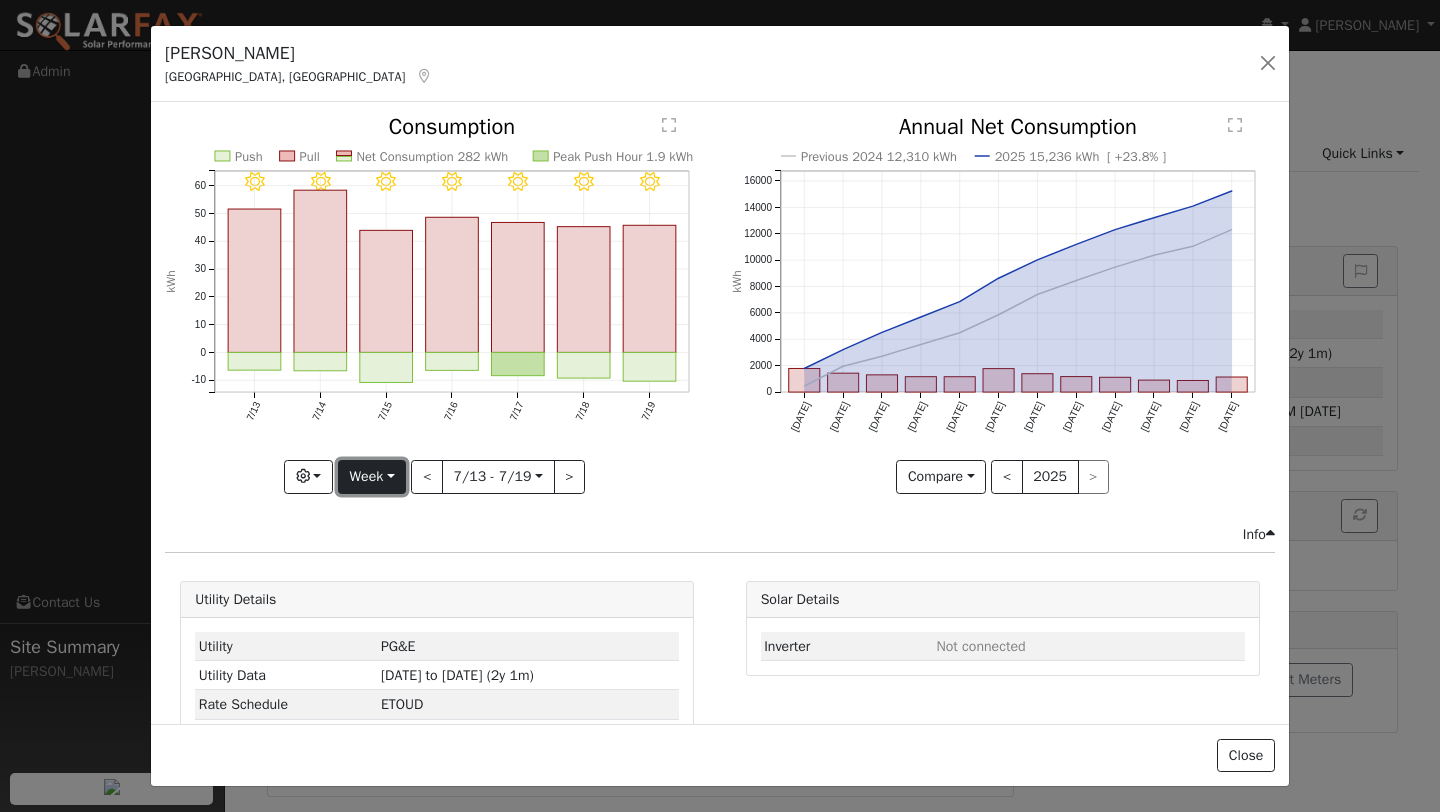 click on "Week" at bounding box center [372, 477] 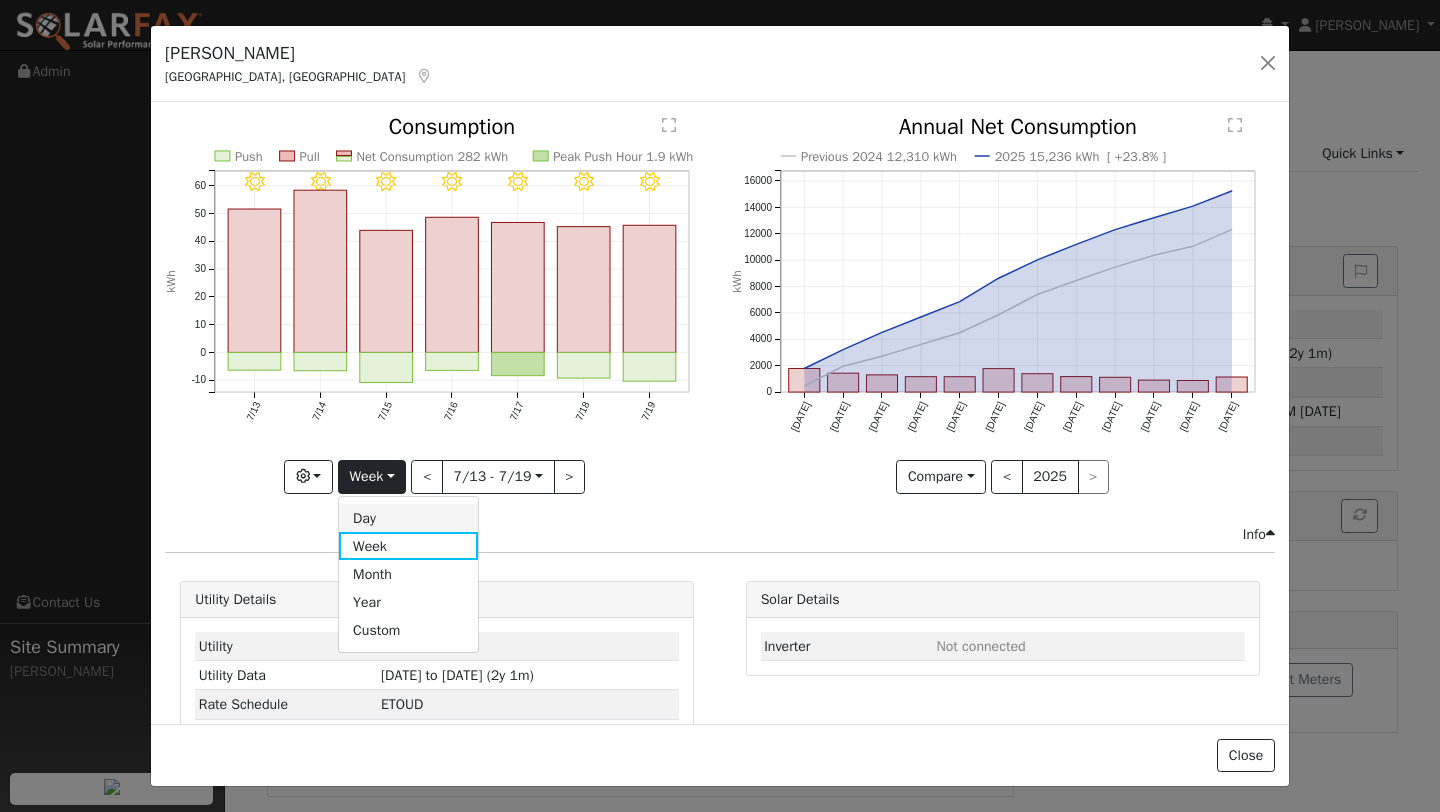 click on "Day" at bounding box center (408, 518) 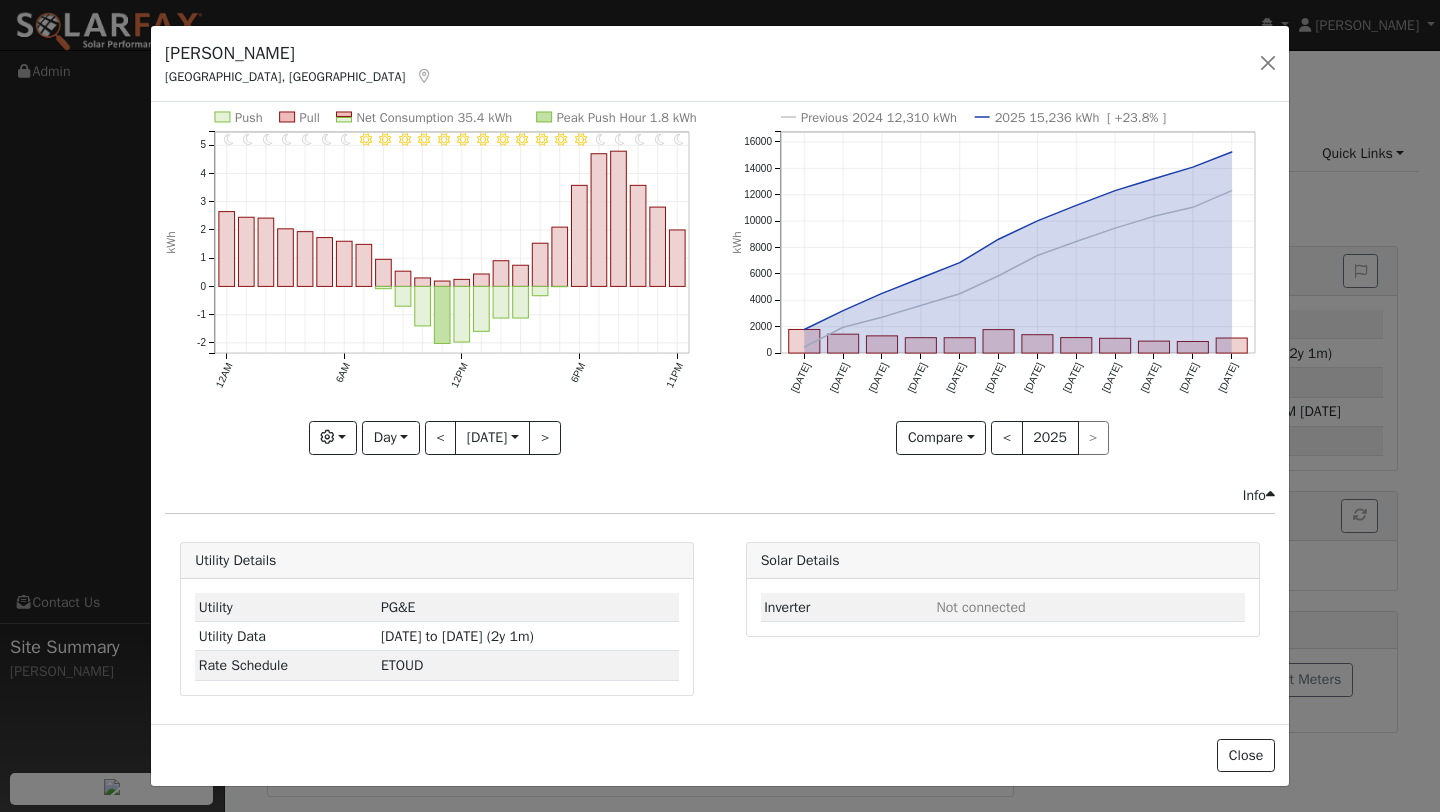 scroll, scrollTop: 28, scrollLeft: 0, axis: vertical 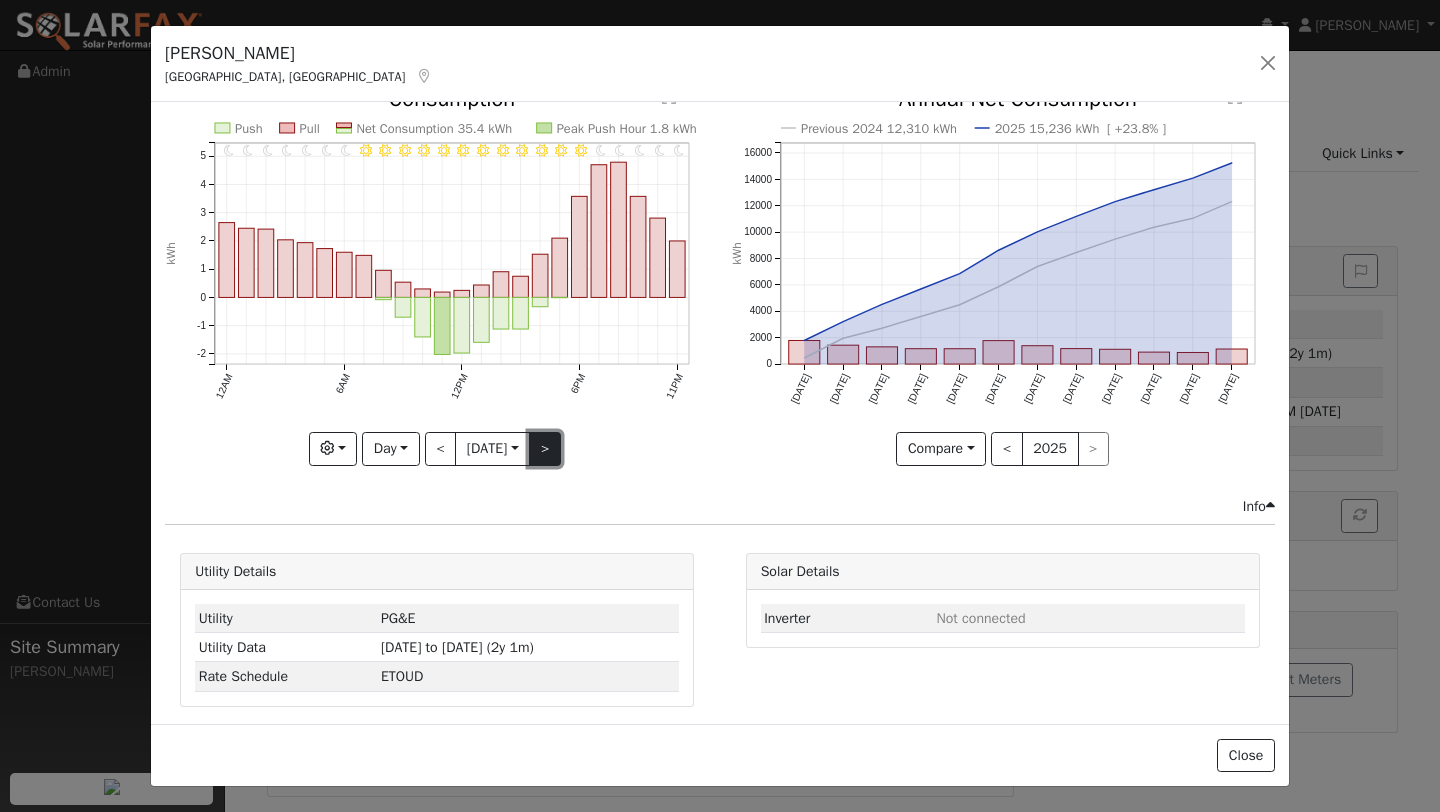 click on ">" at bounding box center (545, 449) 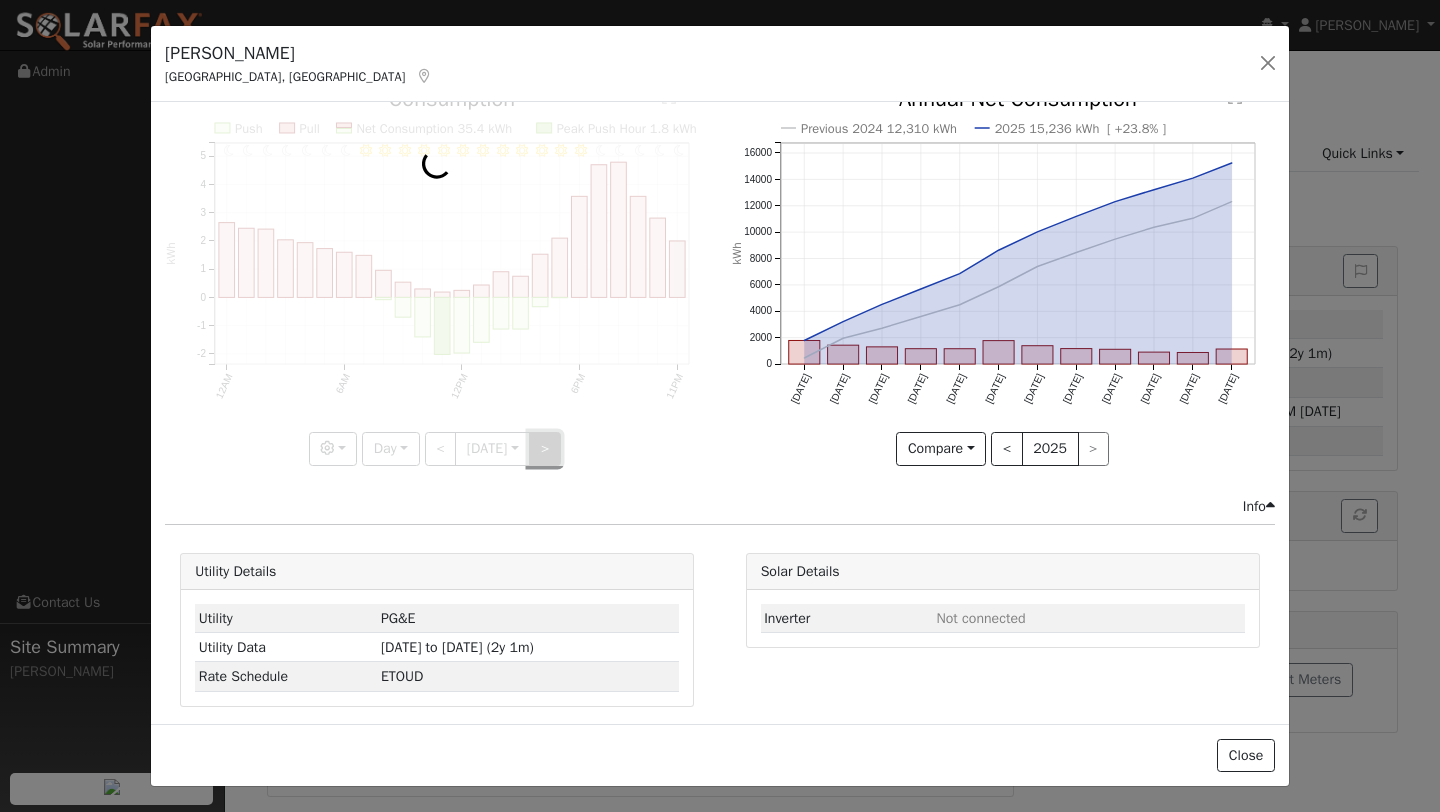 scroll, scrollTop: 0, scrollLeft: 0, axis: both 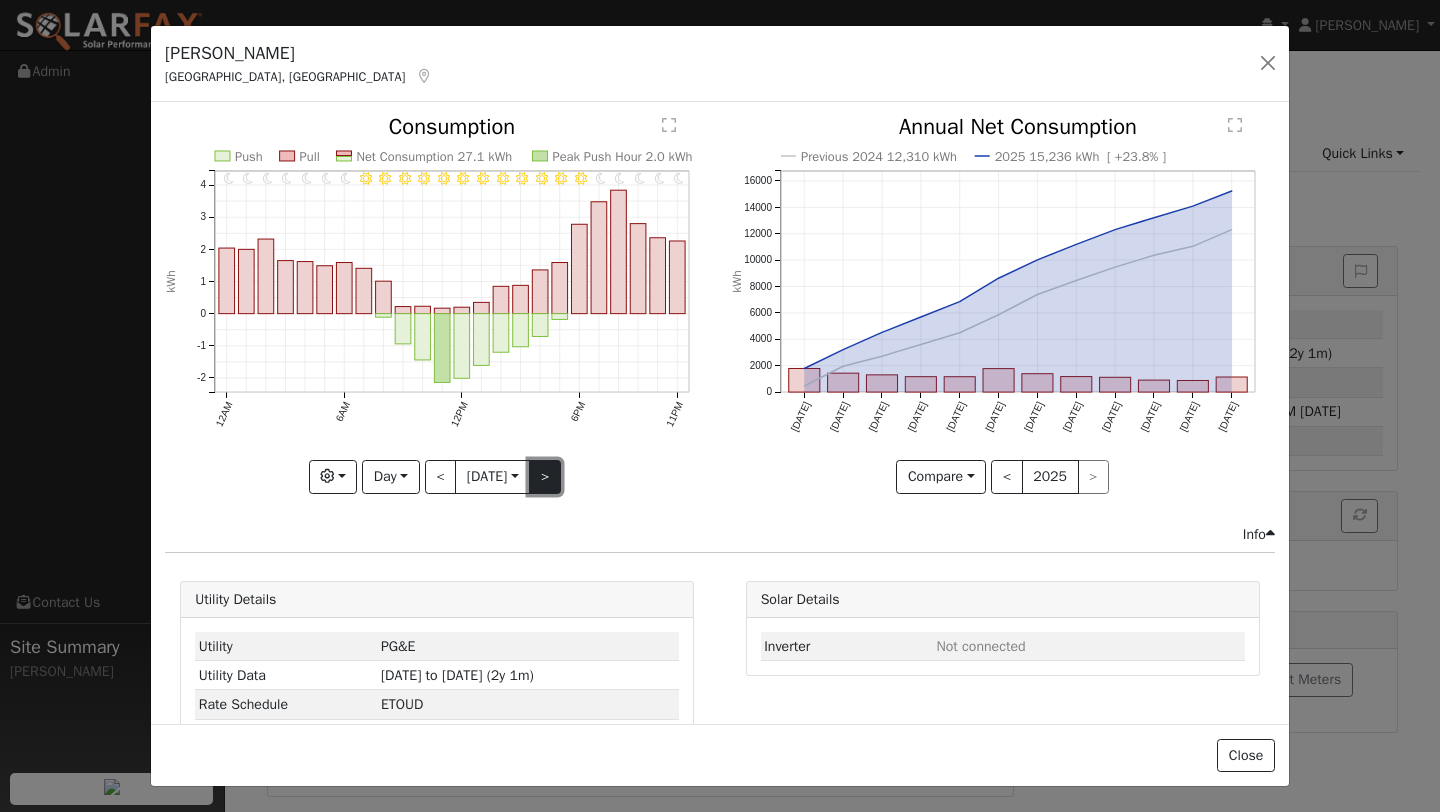 click on ">" at bounding box center [545, 477] 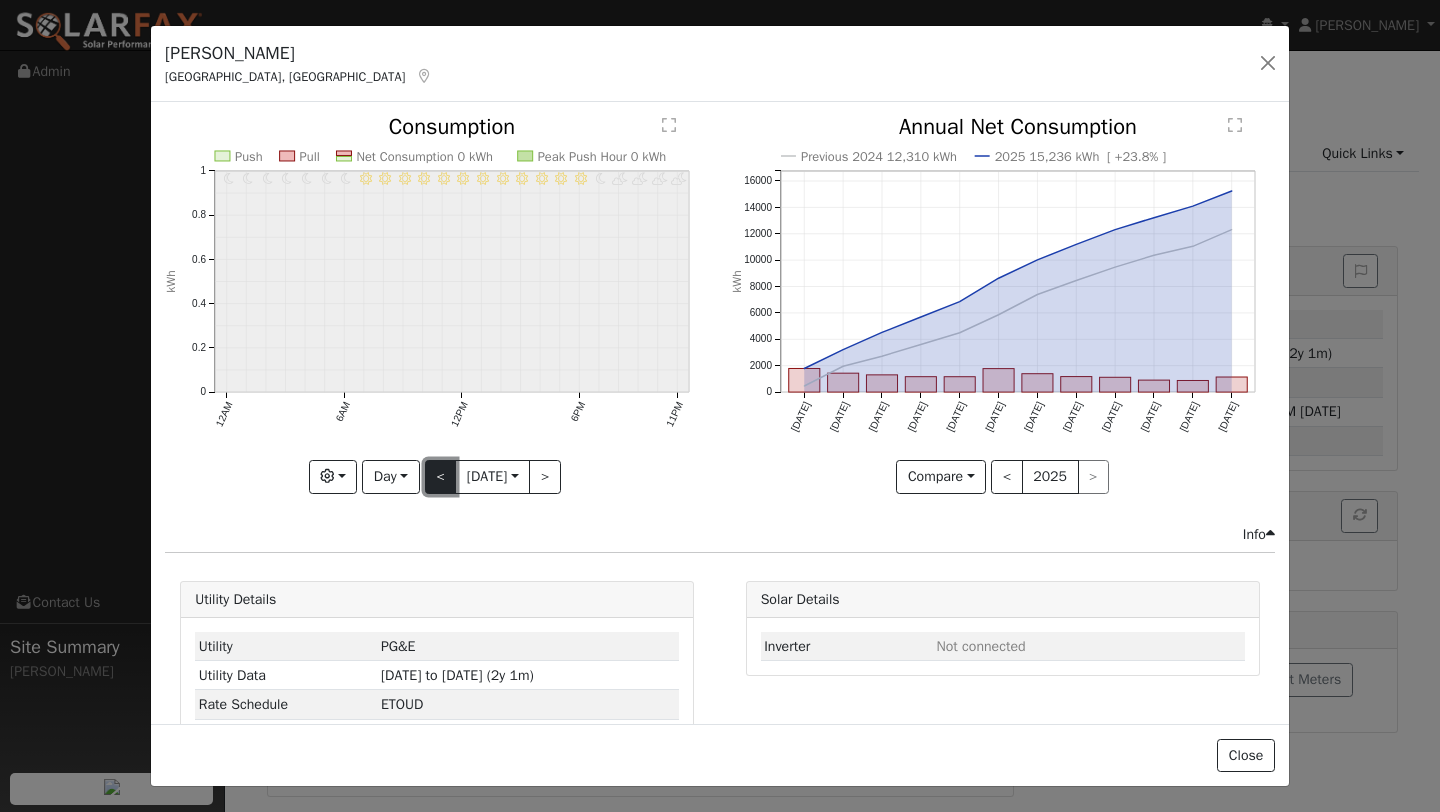 click on "<" at bounding box center (441, 477) 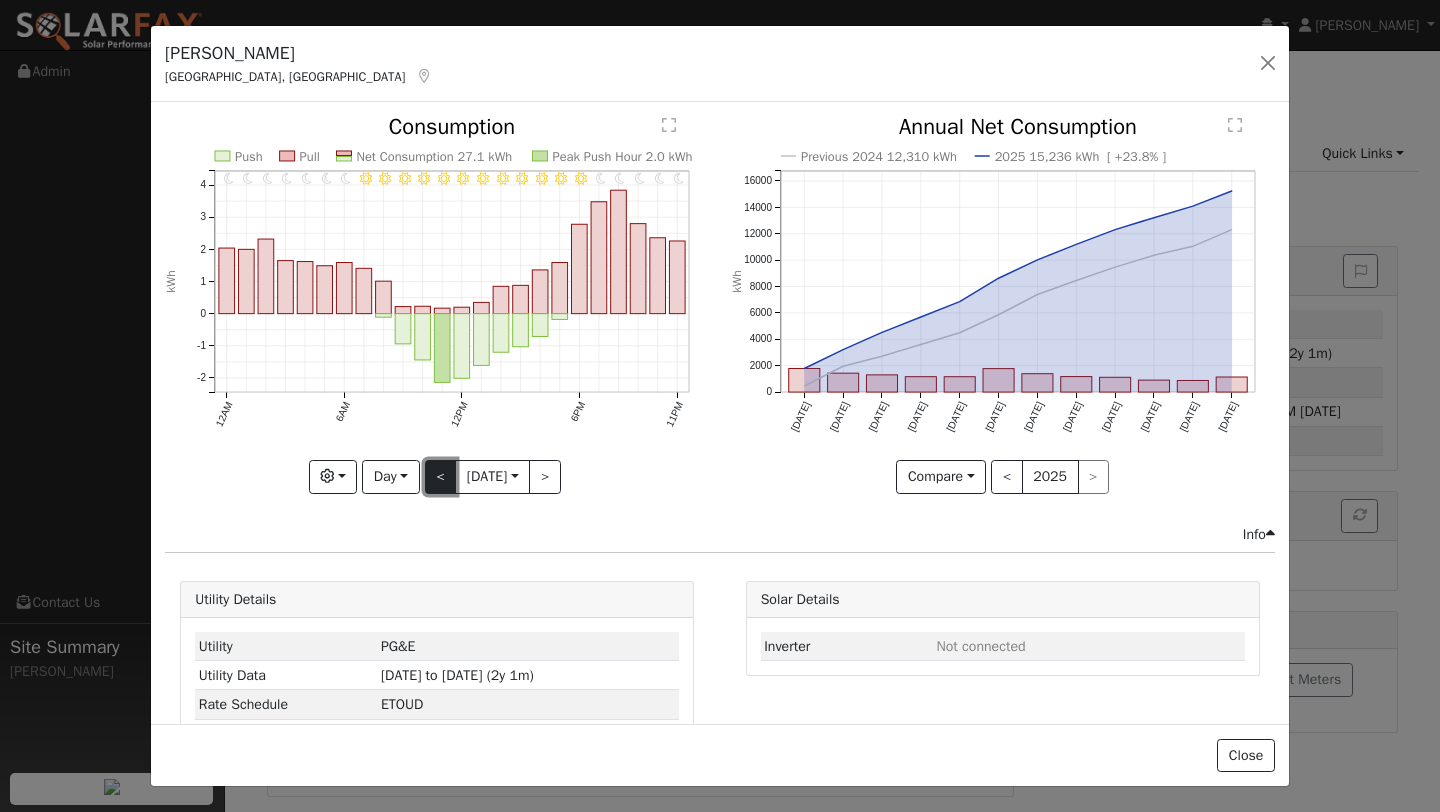 click on "<" at bounding box center (441, 477) 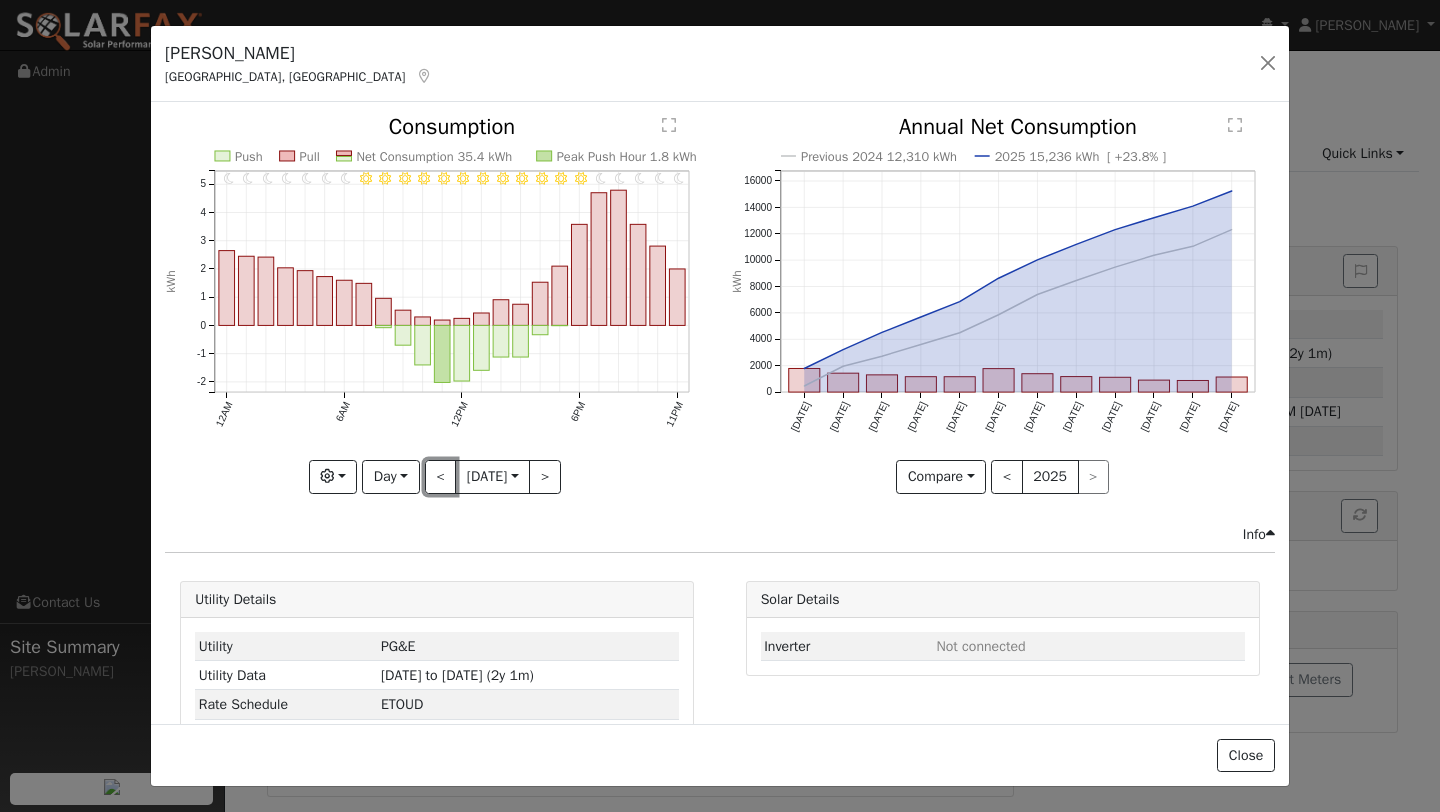 type 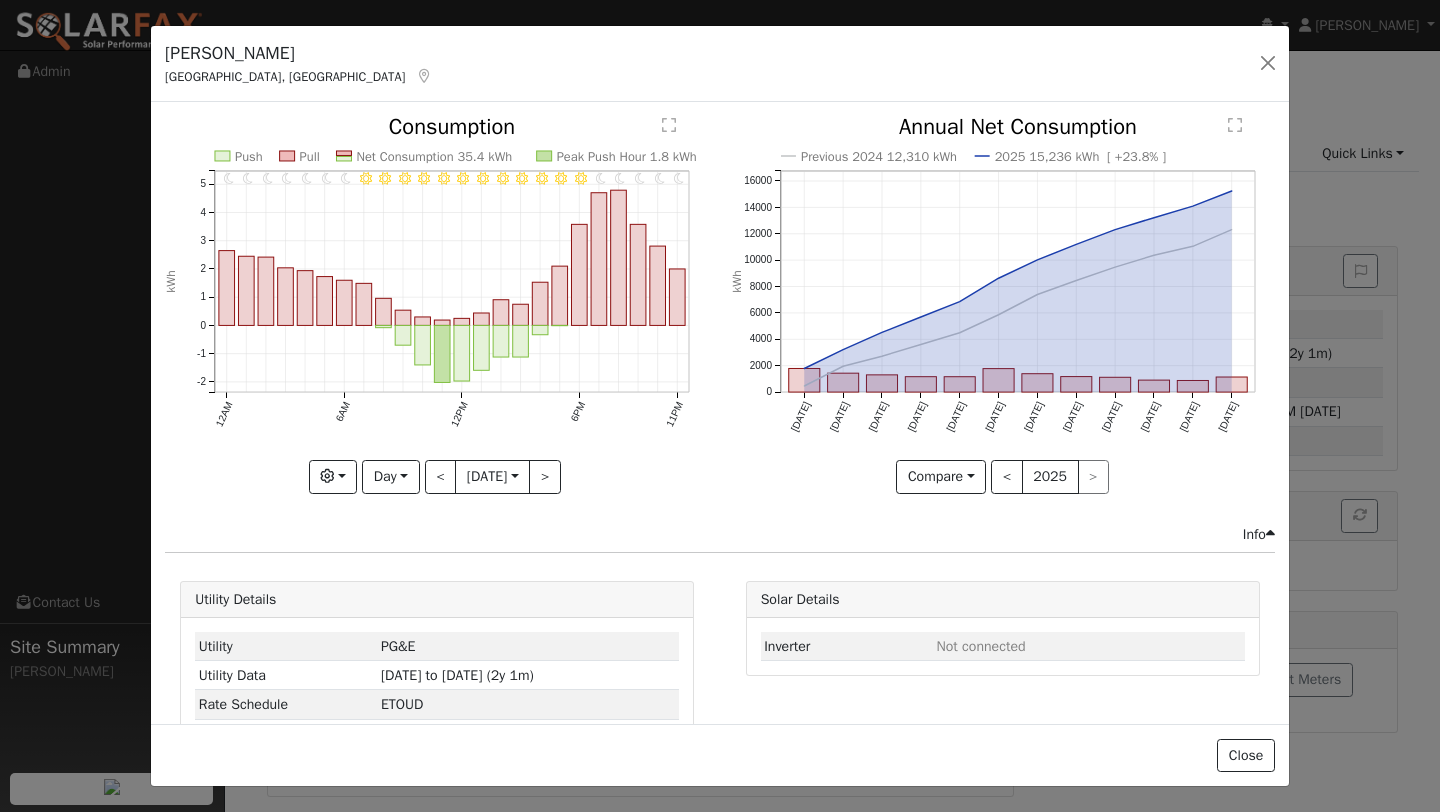 click on "Issue History Date By Flag Comment Type No Issue History 11PM - Clear 10PM - Clear 9PM - Clear 8PM - Clear 7PM - Clear 6PM - Clear 5PM - Clear 4PM - Clear 3PM - Clear 2PM - Clear 1PM - Clear 12PM - Clear 11AM - Clear 10AM - Clear 9AM - Clear 8AM - Clear 7AM - Clear 6AM - Clear 5AM - Clear 4AM - Clear 3AM - Clear 2AM - Clear 1AM - Clear 12AM - Clear Push Pull Net Consumption 35.4 kWh Peak Push Hour 1.8 kWh 12AM 6AM 12PM 6PM 11PM -2 -1 0 1 2 3 4 5  Consumption kWh onclick="" onclick="" onclick="" onclick="" onclick="" onclick="" onclick="" onclick="" onclick="" onclick="" onclick="" onclick="" onclick="" onclick="" onclick="" onclick="" onclick="" onclick="" onclick="" onclick="" onclick="" onclick="" onclick="" onclick="" onclick="" onclick="" onclick="" onclick="" onclick="" onclick="" onclick="" onclick="" onclick="" onclick="" onclick="" onclick="" onclick="" onclick="" onclick="" onclick="" onclick="" onclick="" onclick="" onclick="" onclick="" onclick="" onclick="" onclick="" Graphs Previous Year °F" at bounding box center [720, 412] 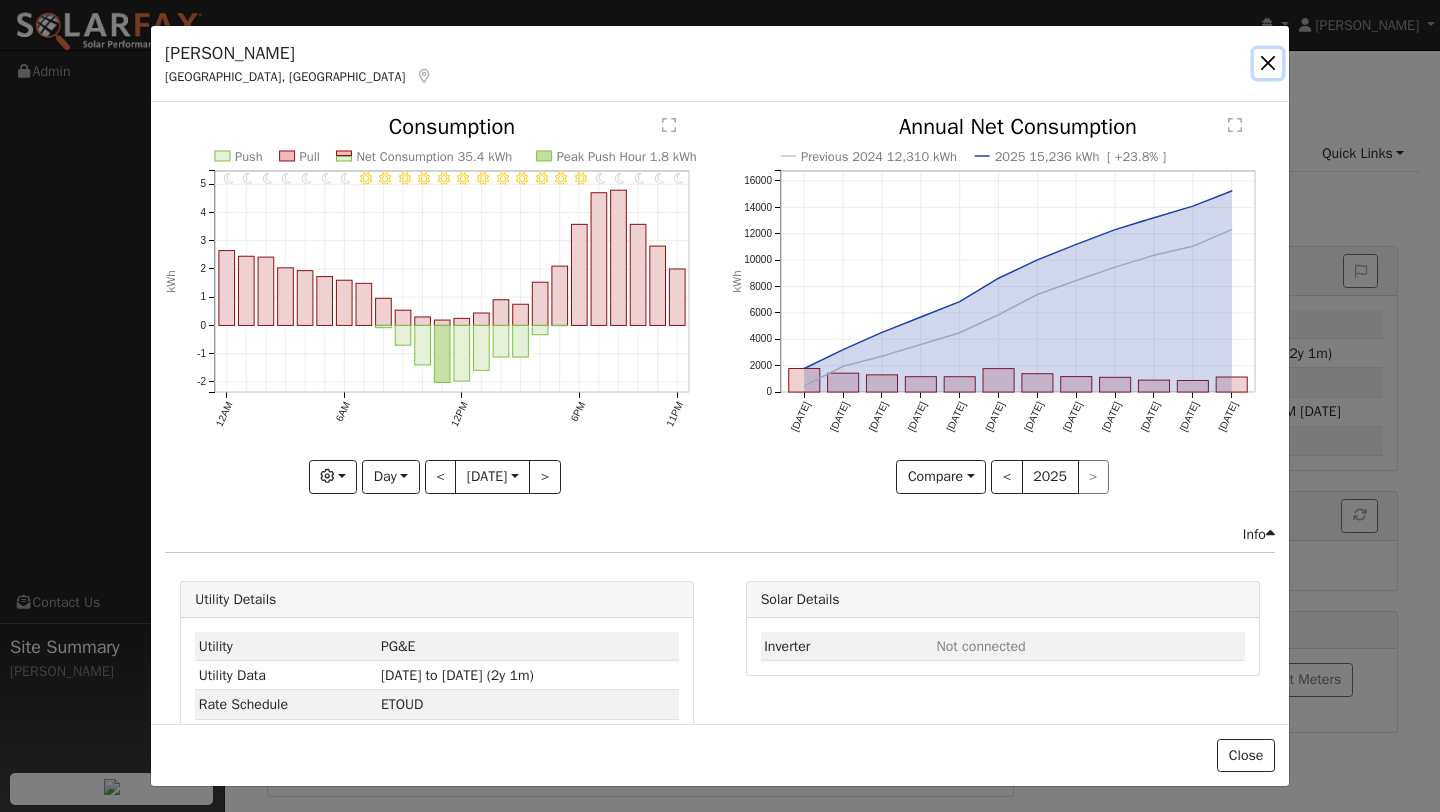 click at bounding box center [1268, 63] 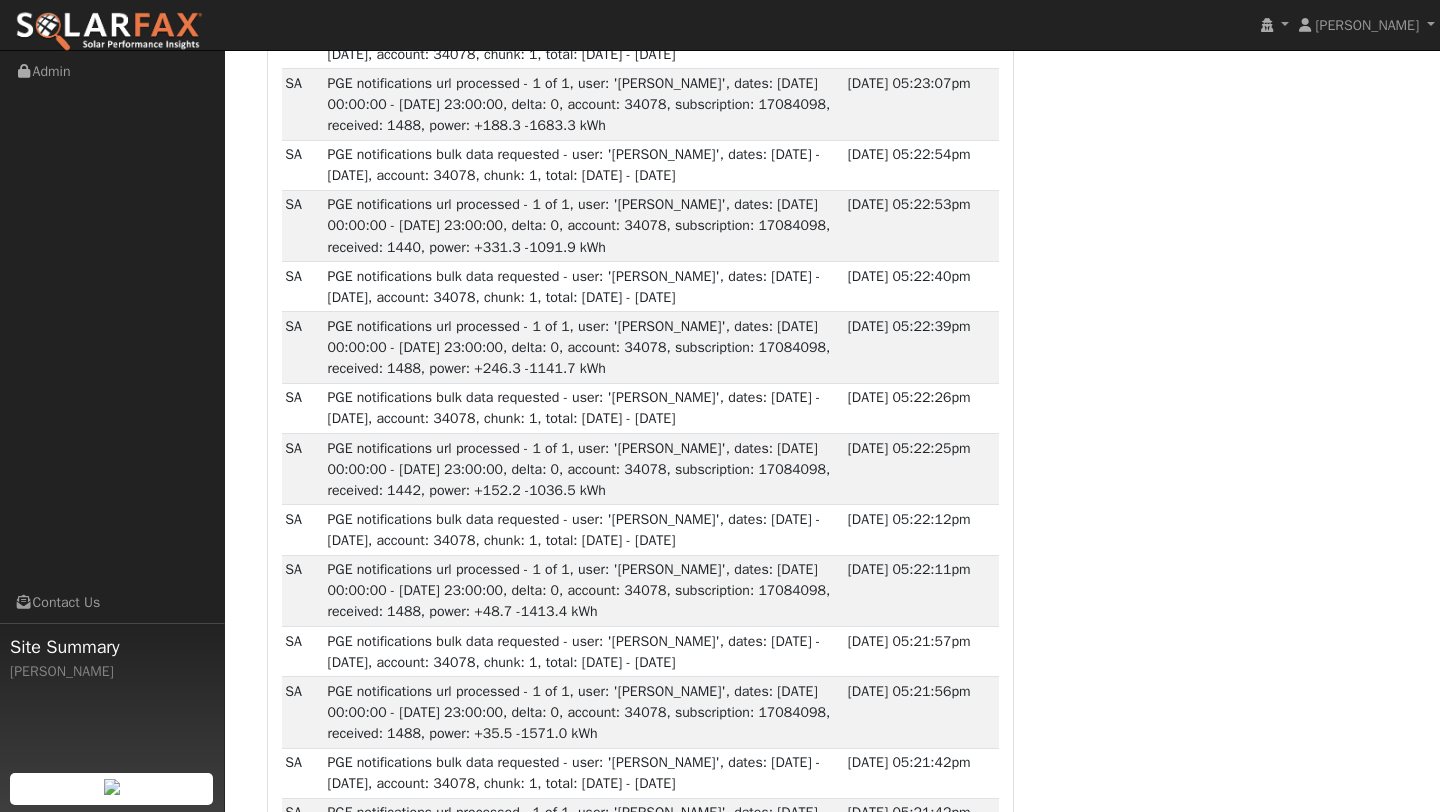 scroll, scrollTop: 0, scrollLeft: 0, axis: both 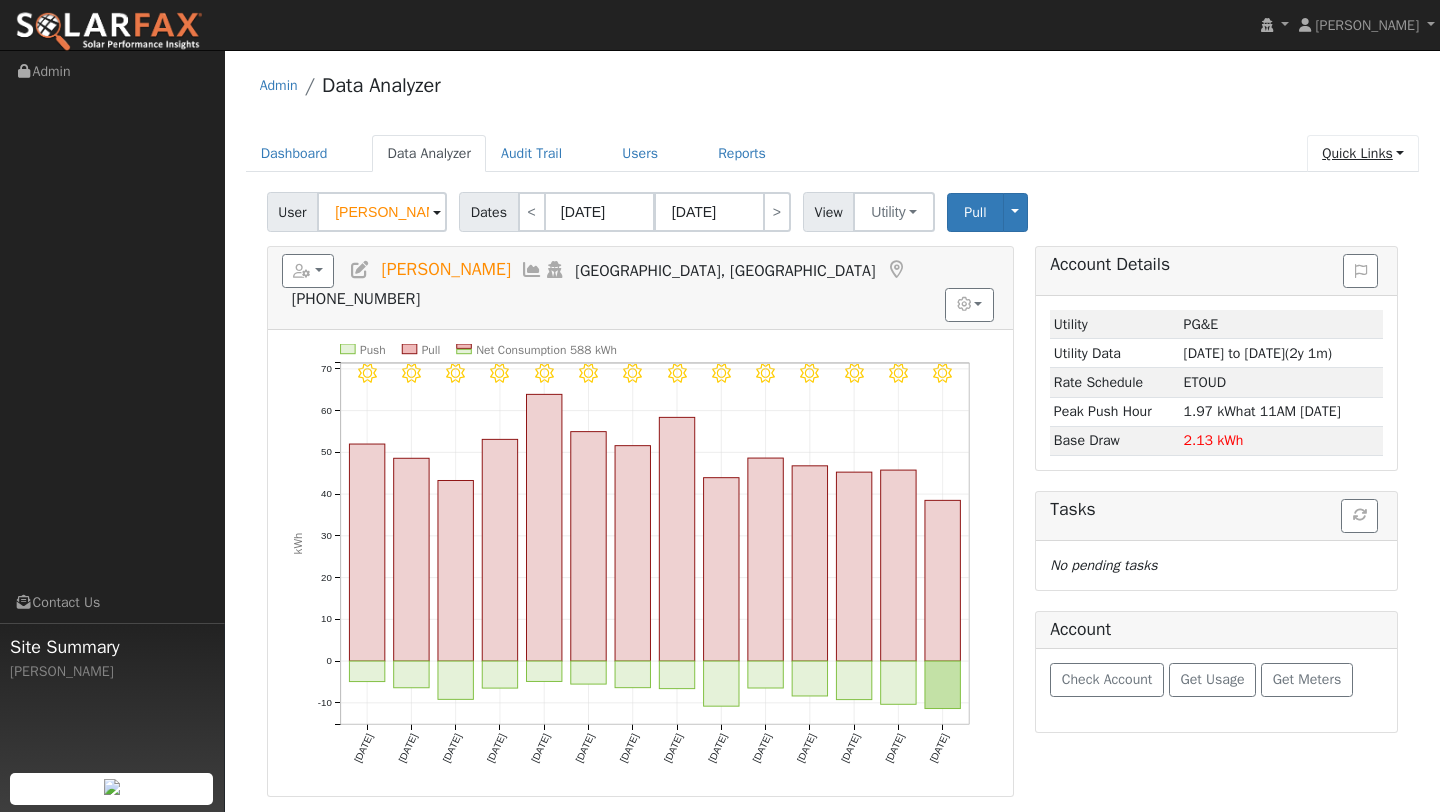 click on "Quick Links" at bounding box center (1363, 153) 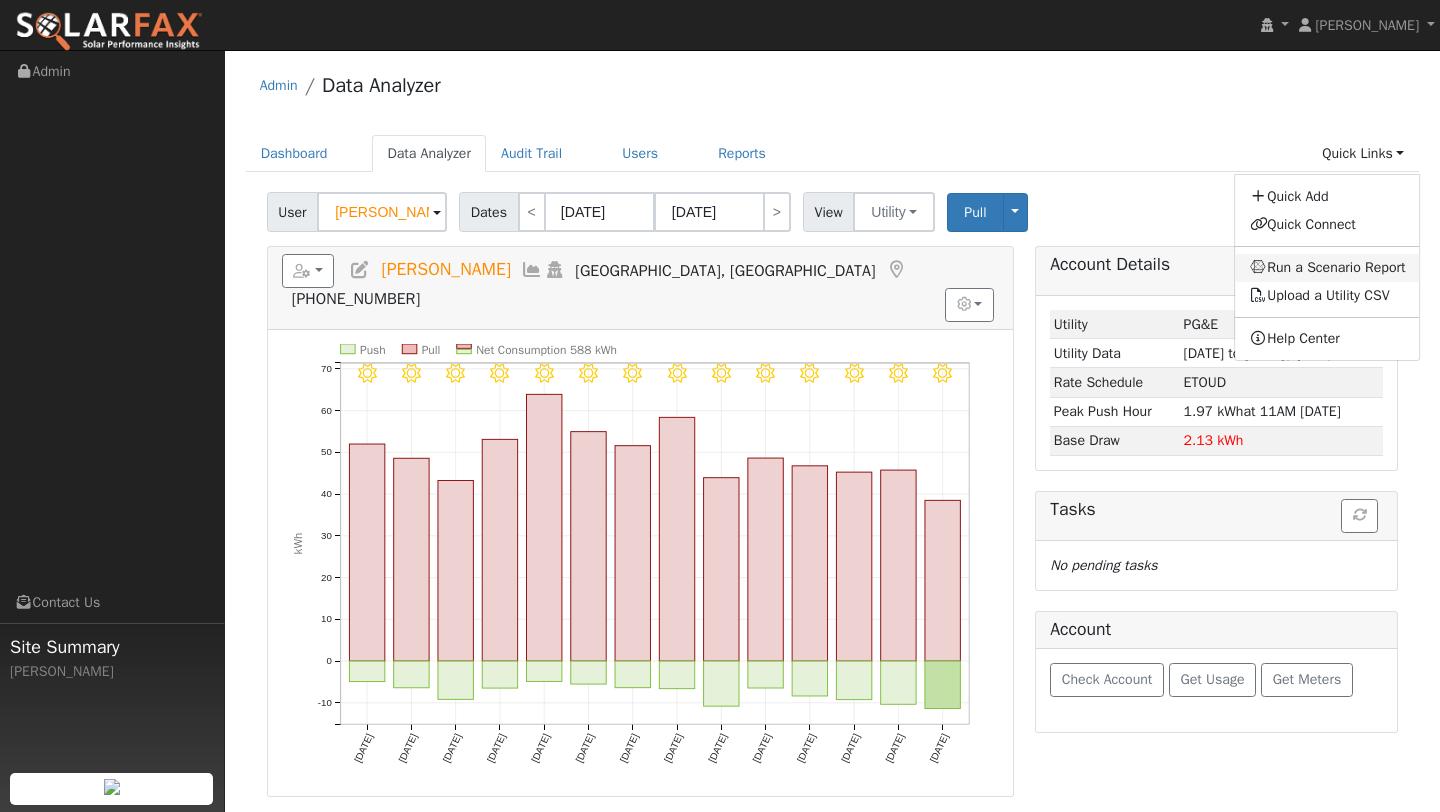 click on "Run a Scenario Report" at bounding box center (1328, 268) 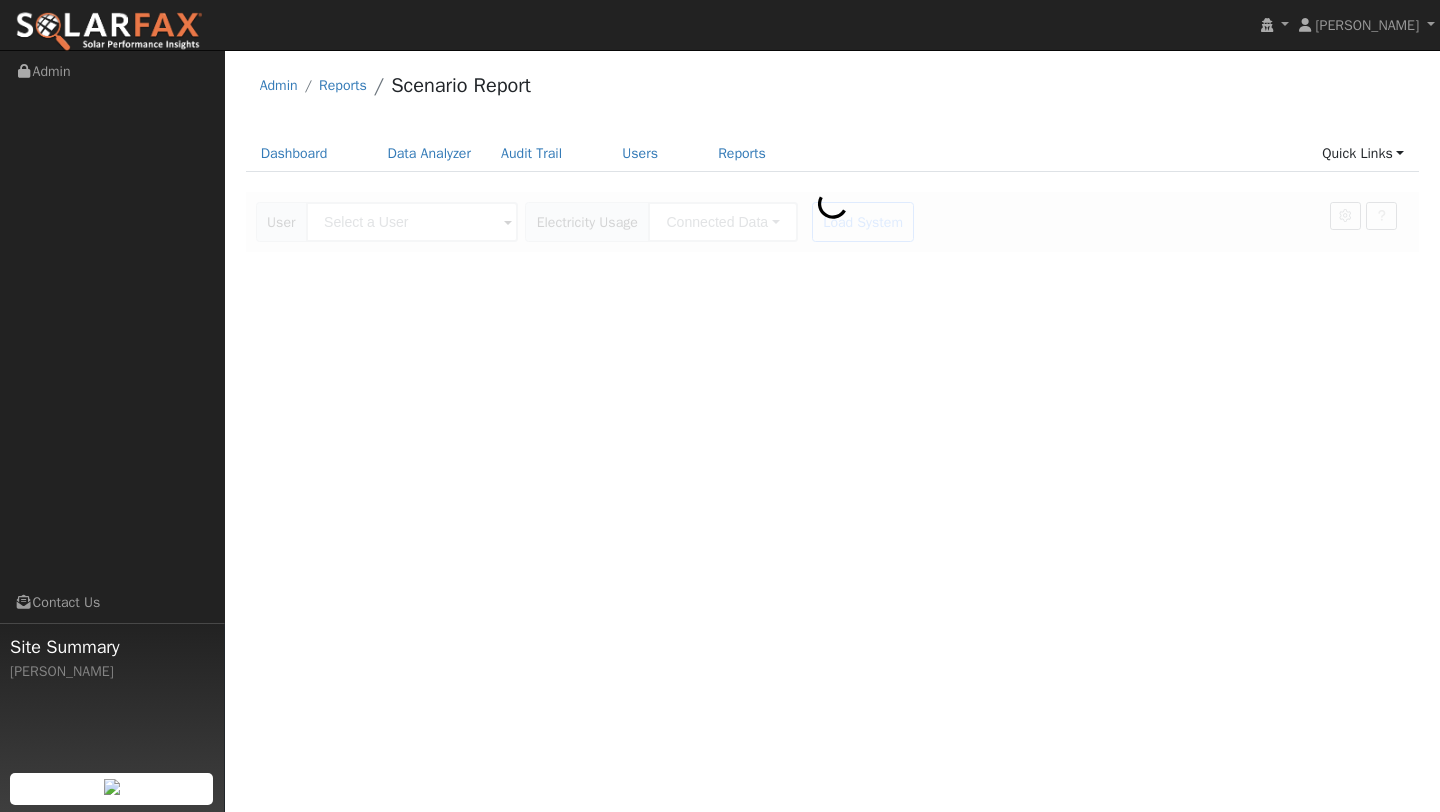scroll, scrollTop: 0, scrollLeft: 0, axis: both 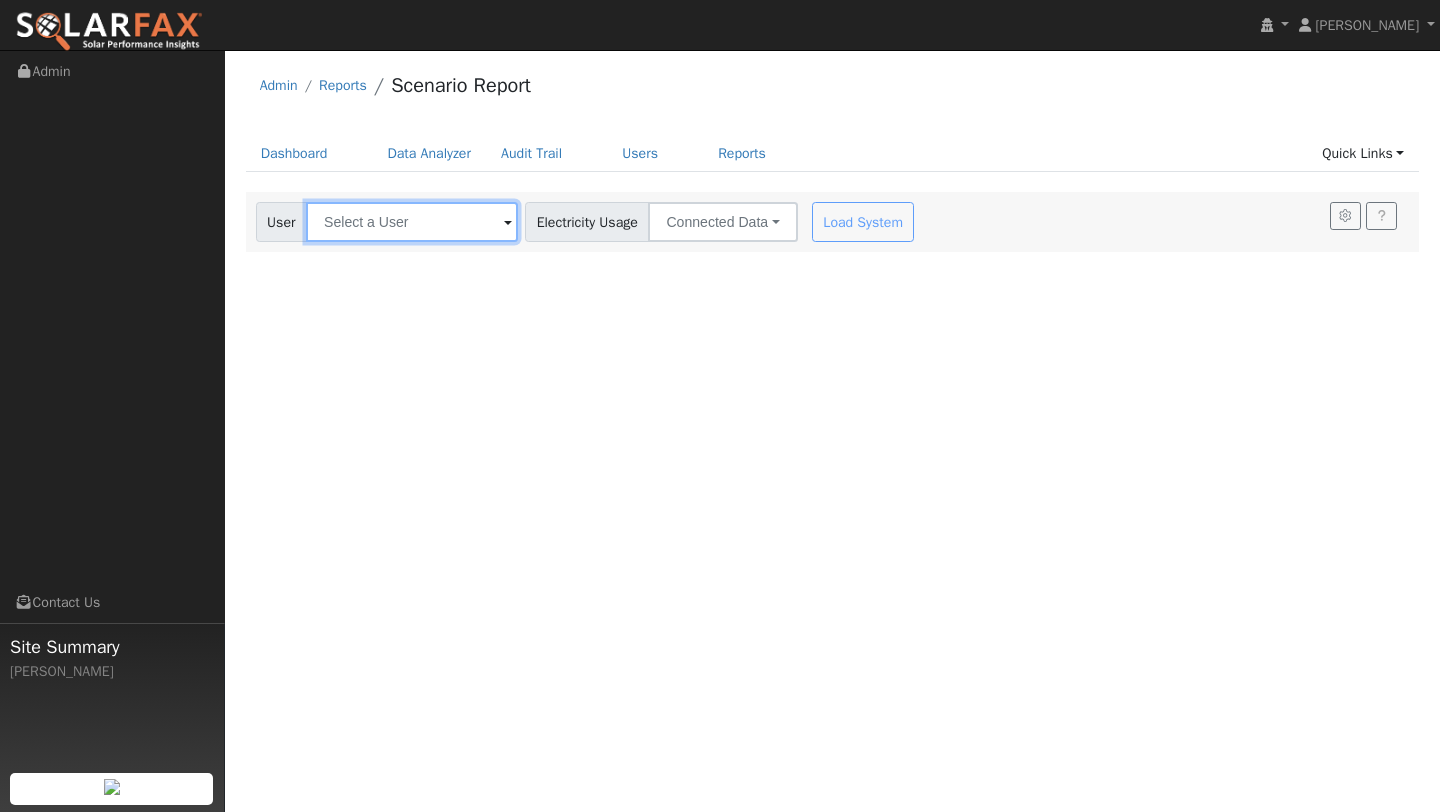 click at bounding box center (412, 222) 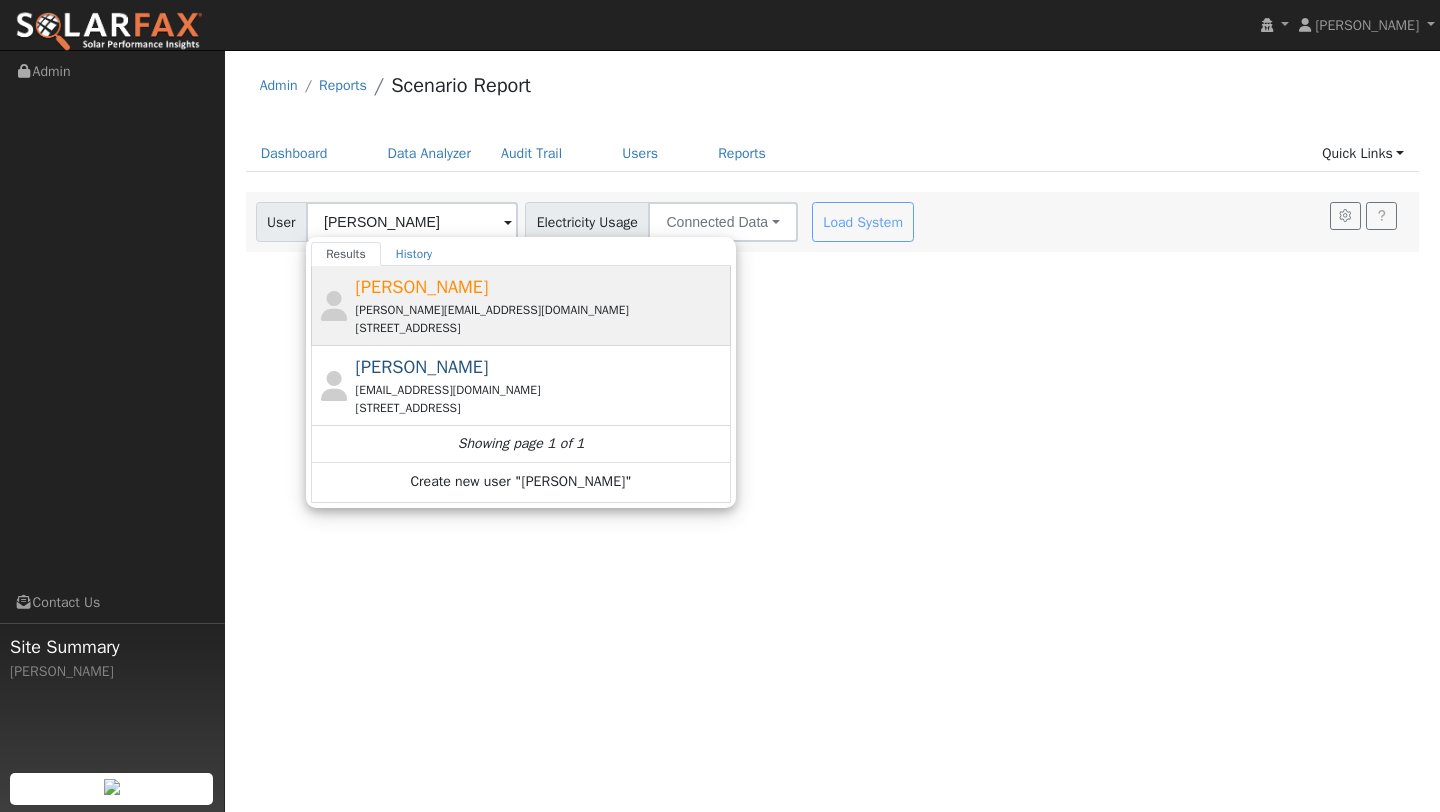 click on "[PERSON_NAME]" at bounding box center [422, 287] 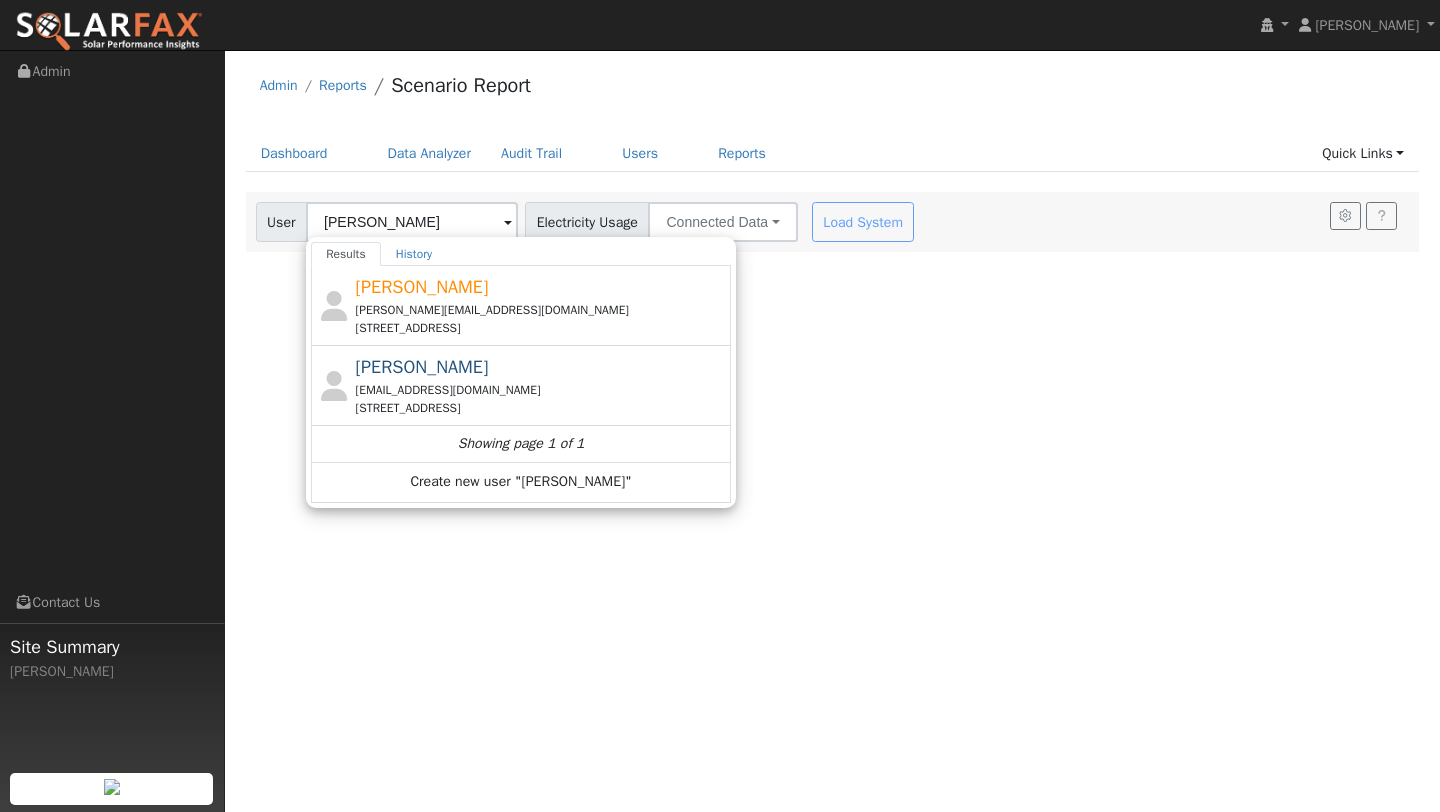 type on "[PERSON_NAME]" 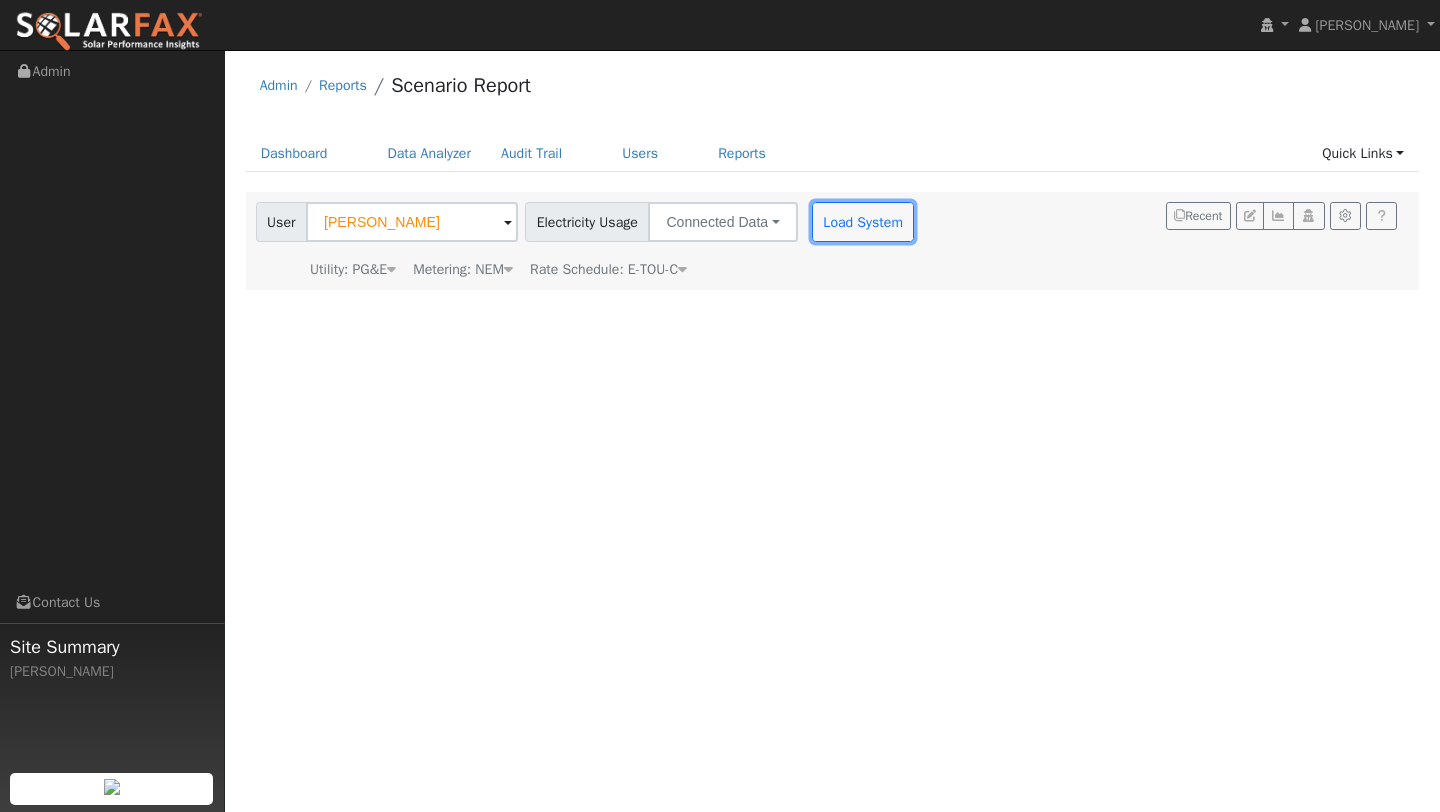 click on "Load System" at bounding box center (863, 222) 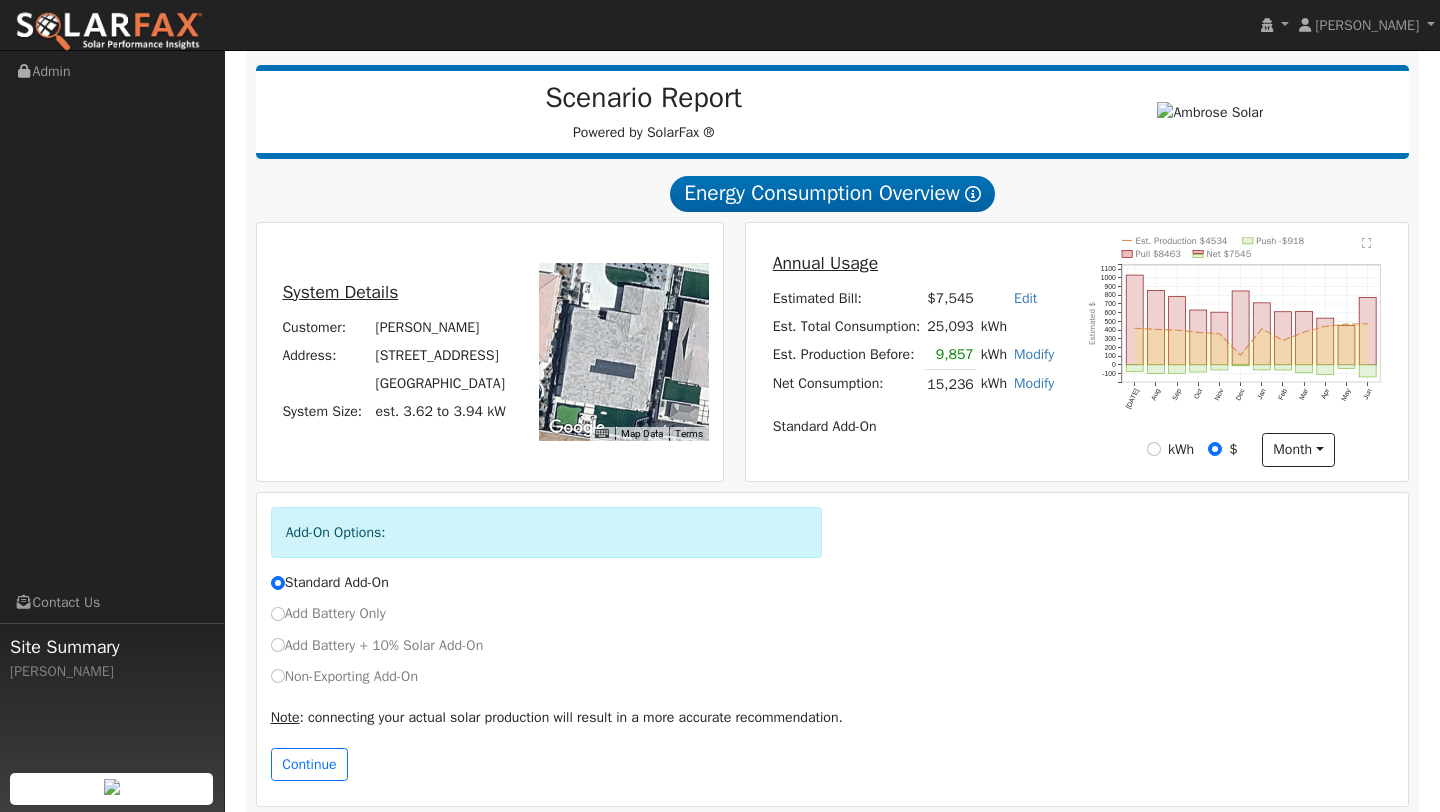 scroll, scrollTop: 248, scrollLeft: 0, axis: vertical 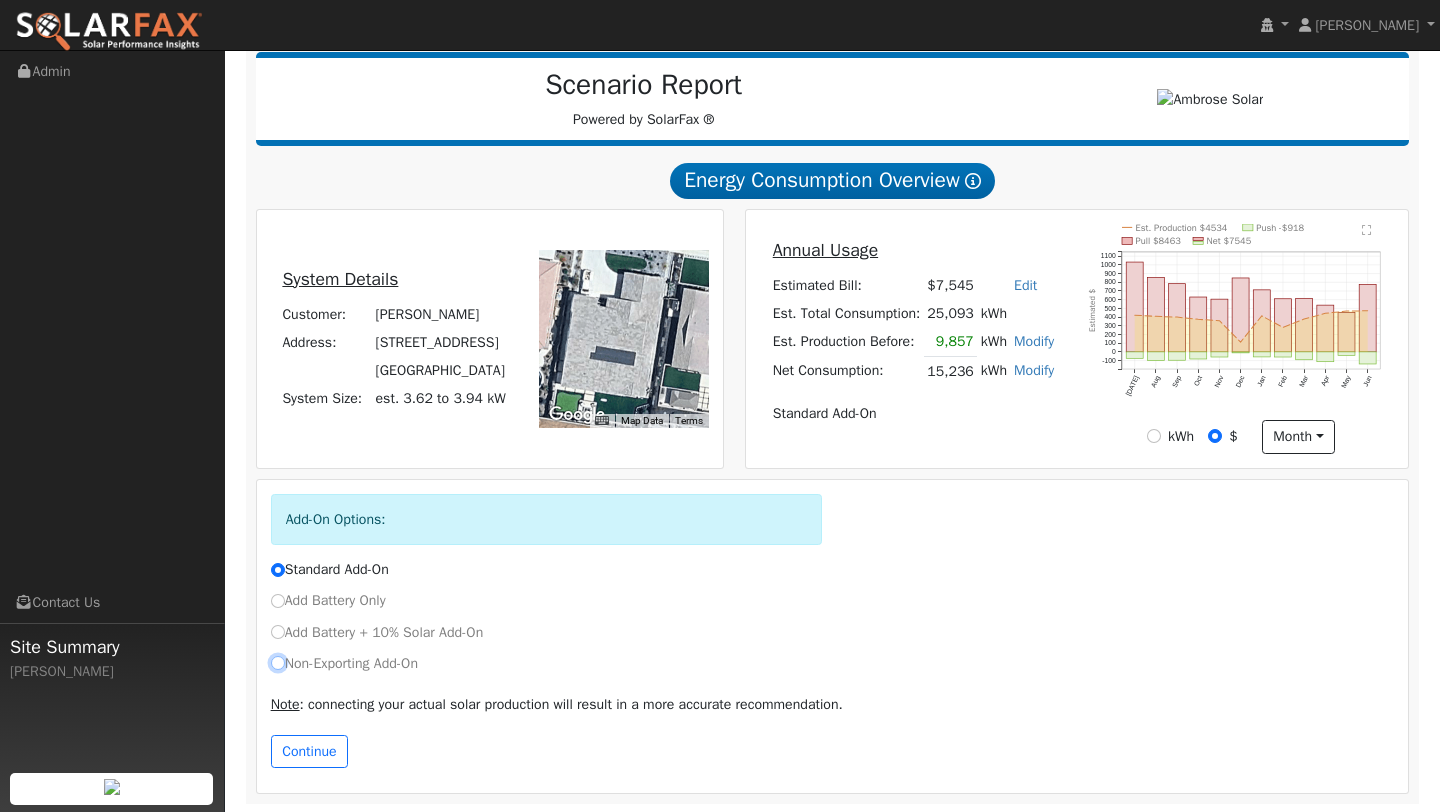 click on "Non-Exporting Add-On" at bounding box center (278, 663) 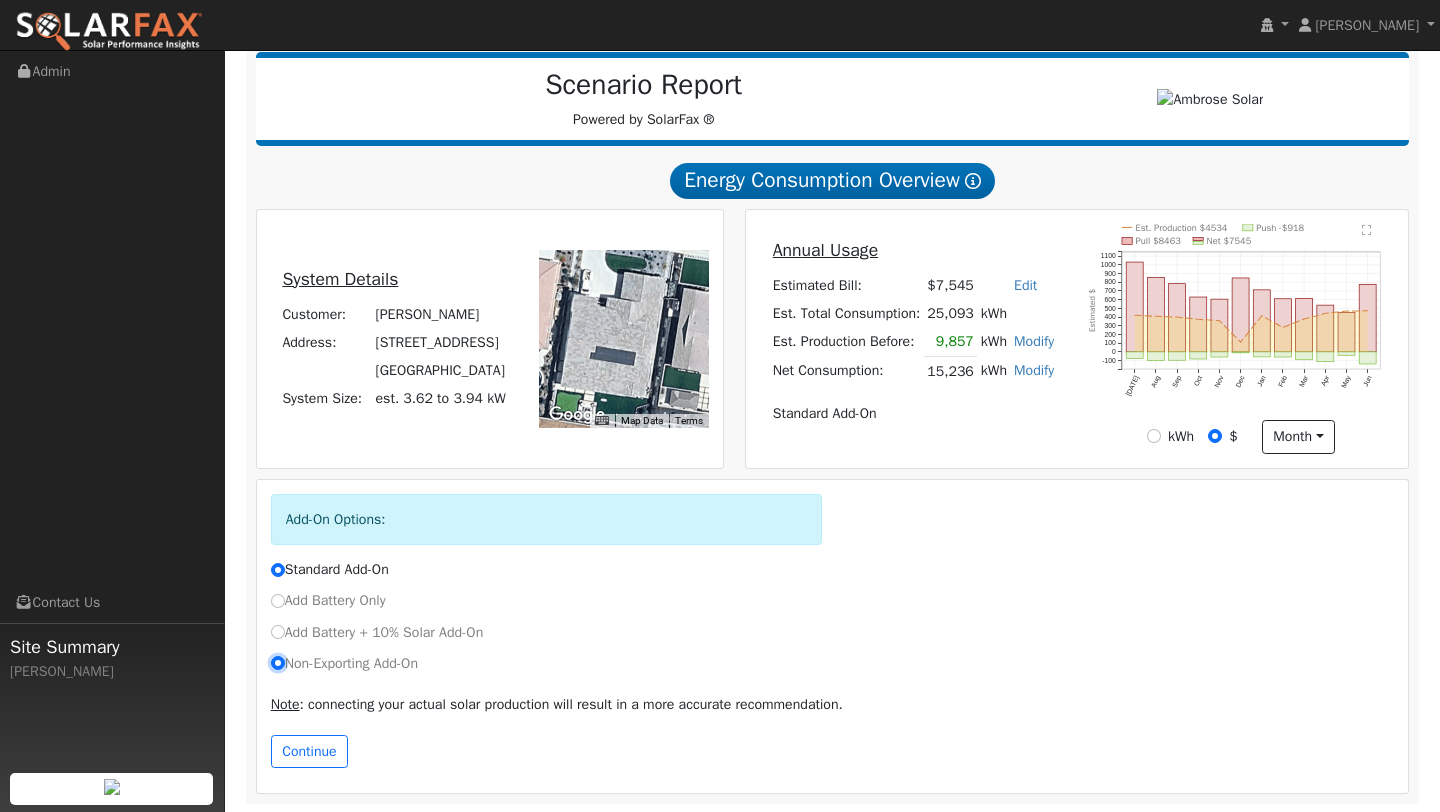 radio on "true" 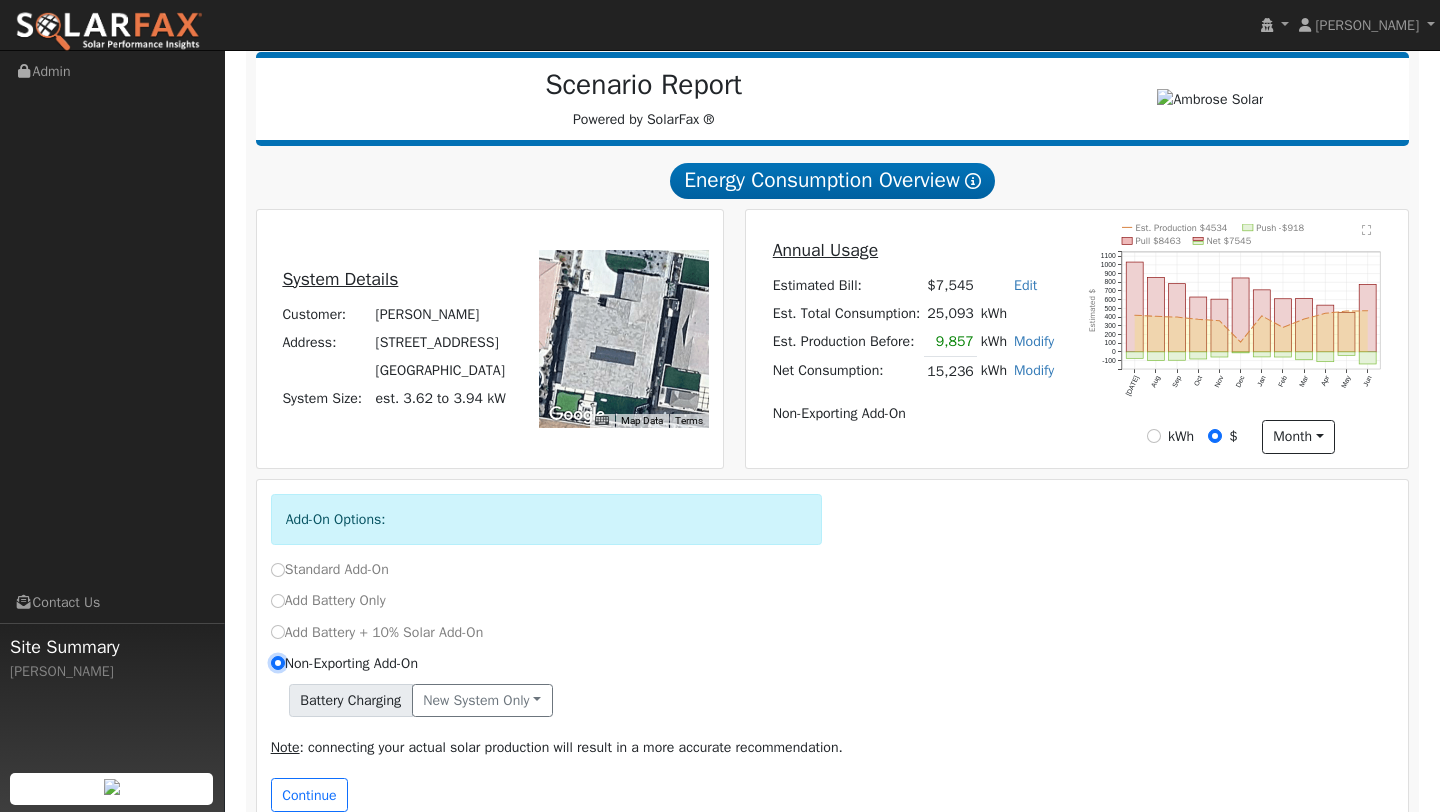 scroll, scrollTop: 292, scrollLeft: 0, axis: vertical 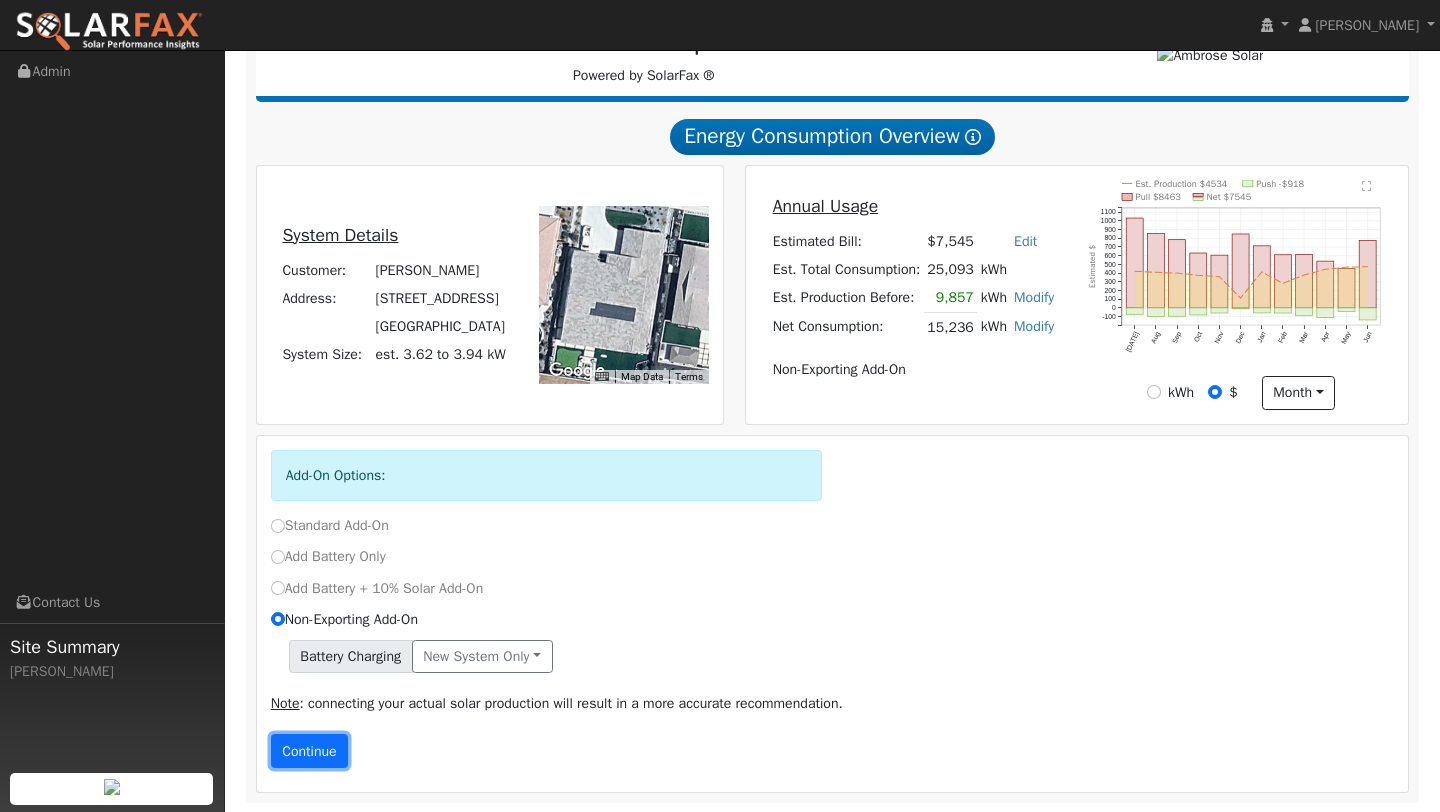 click on "Continue" at bounding box center (310, 751) 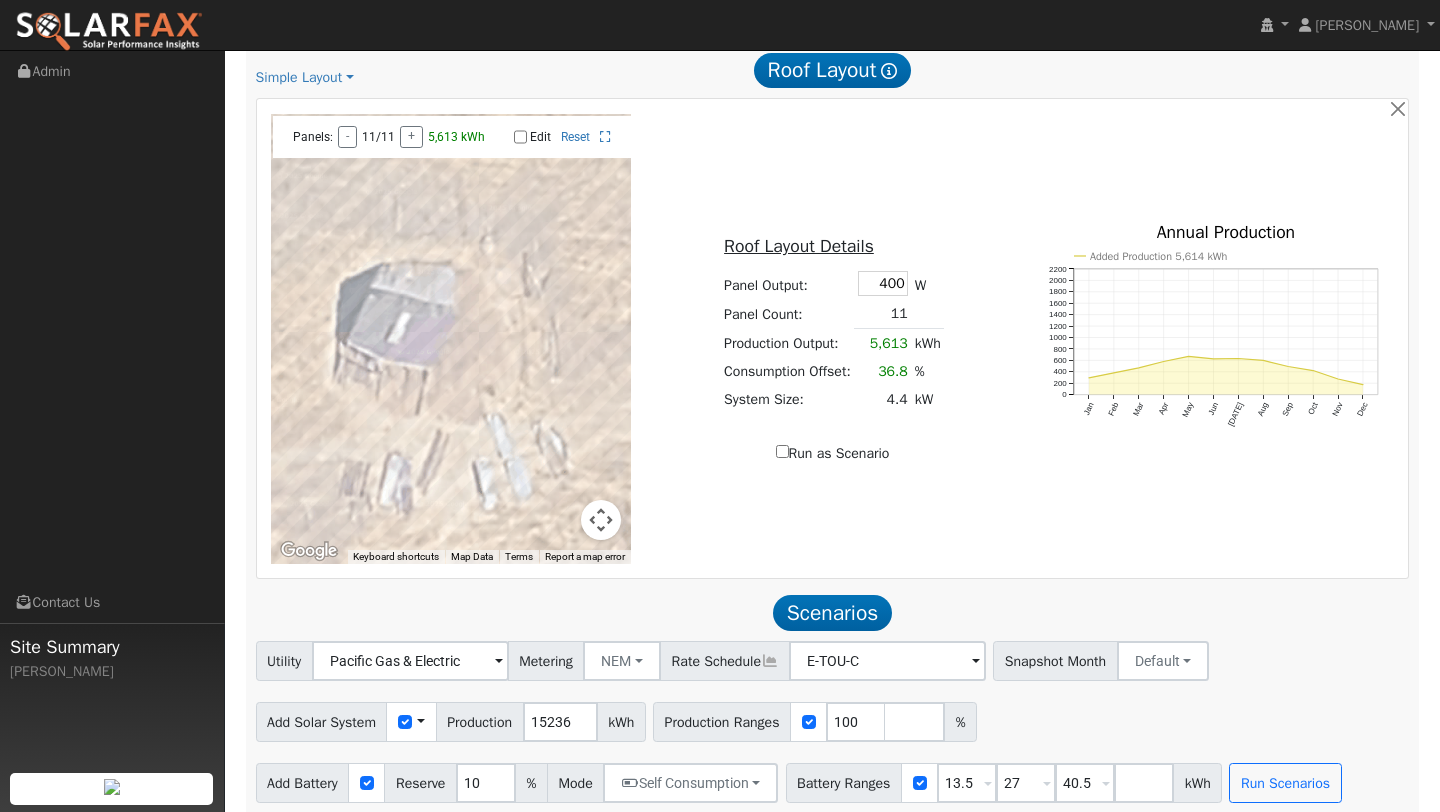 scroll, scrollTop: 1343, scrollLeft: 0, axis: vertical 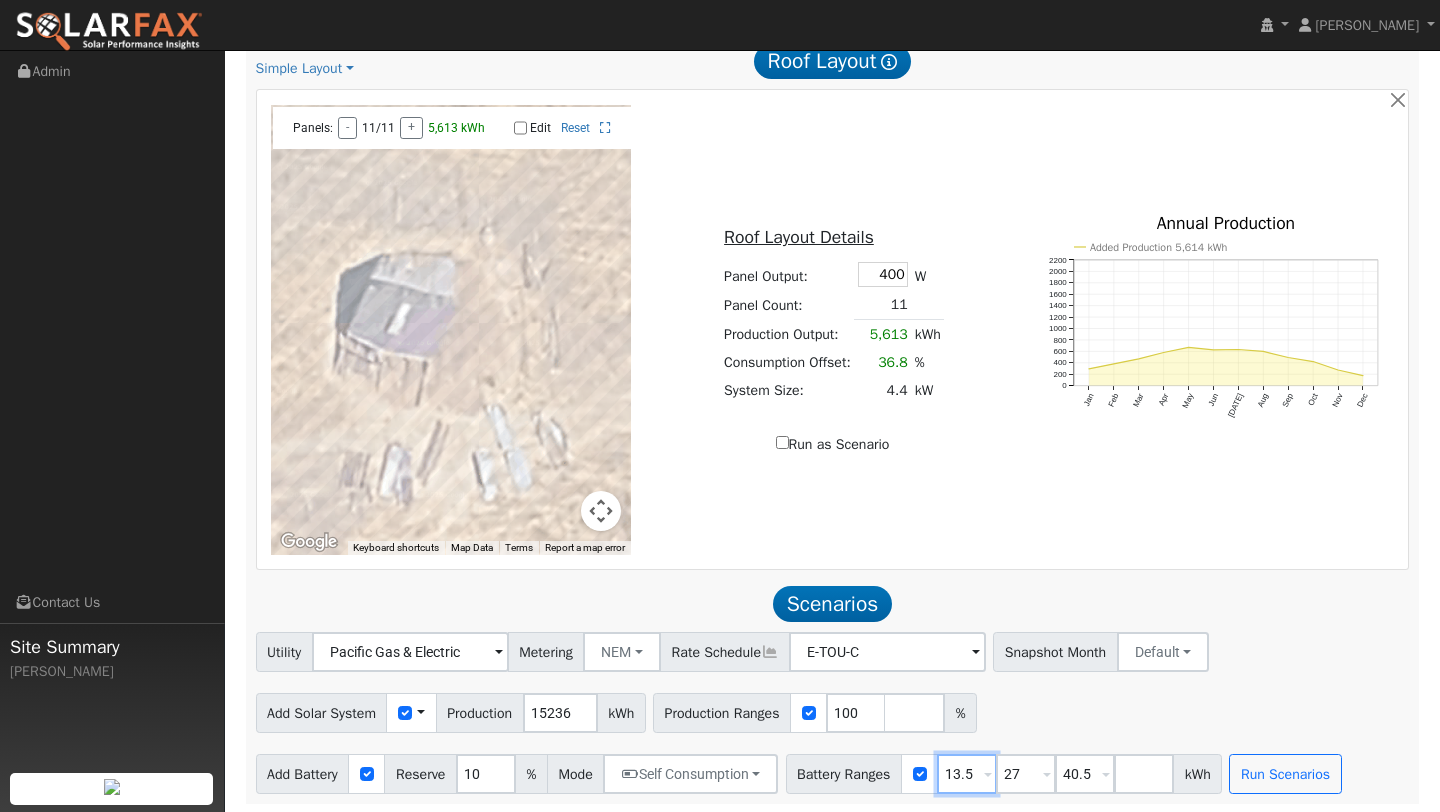 drag, startPoint x: 1001, startPoint y: 770, endPoint x: 913, endPoint y: 766, distance: 88.09086 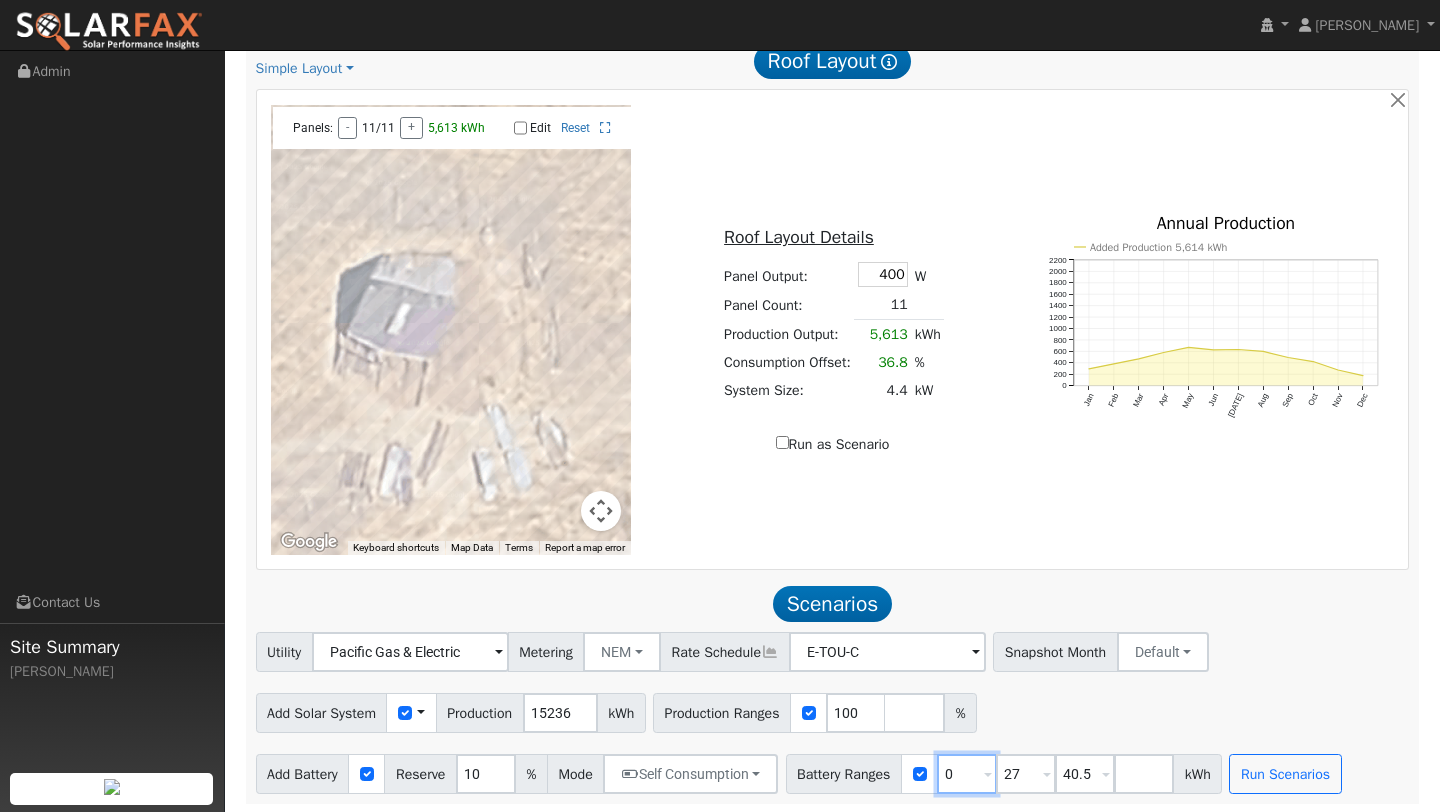 type on "0" 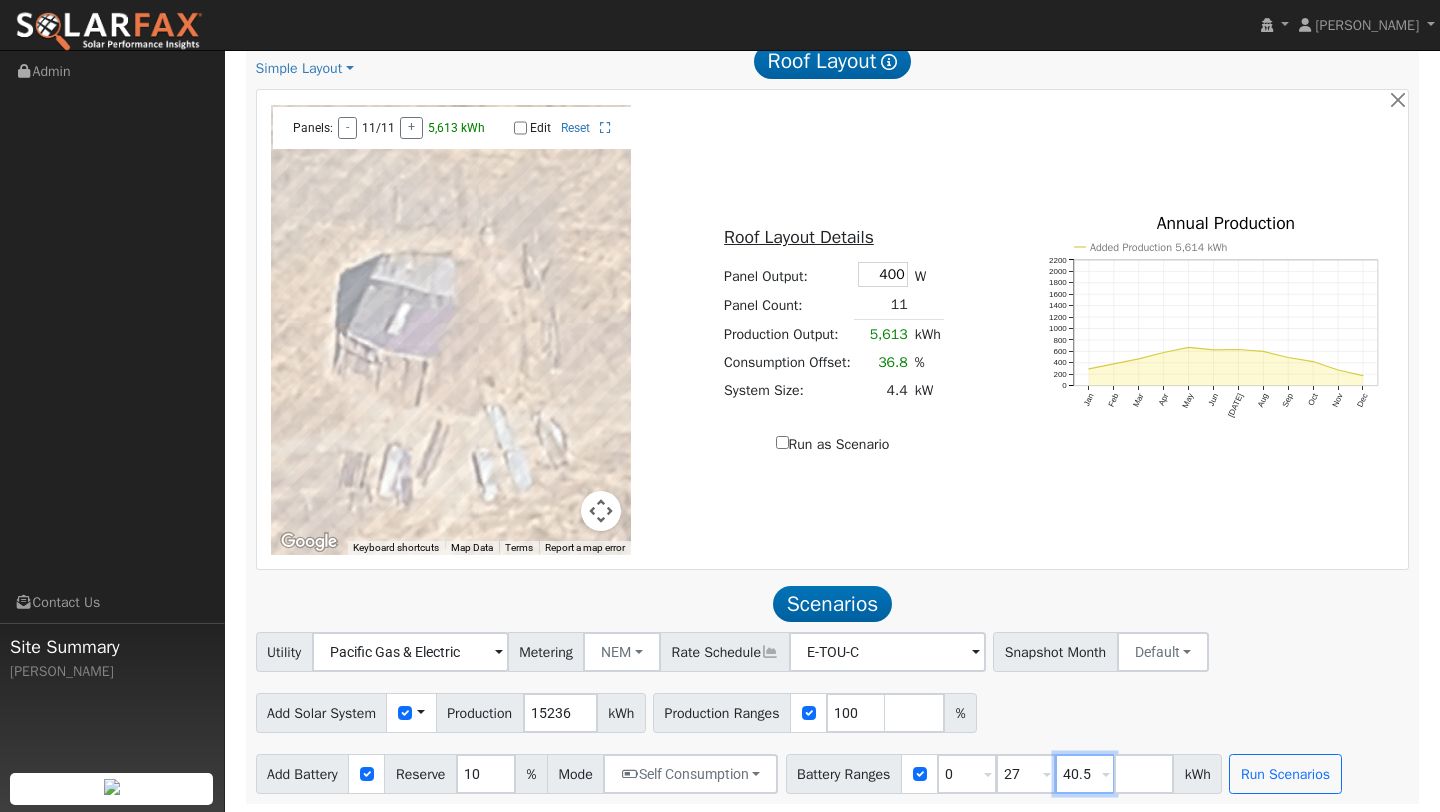 drag, startPoint x: 1119, startPoint y: 773, endPoint x: 1062, endPoint y: 770, distance: 57.07889 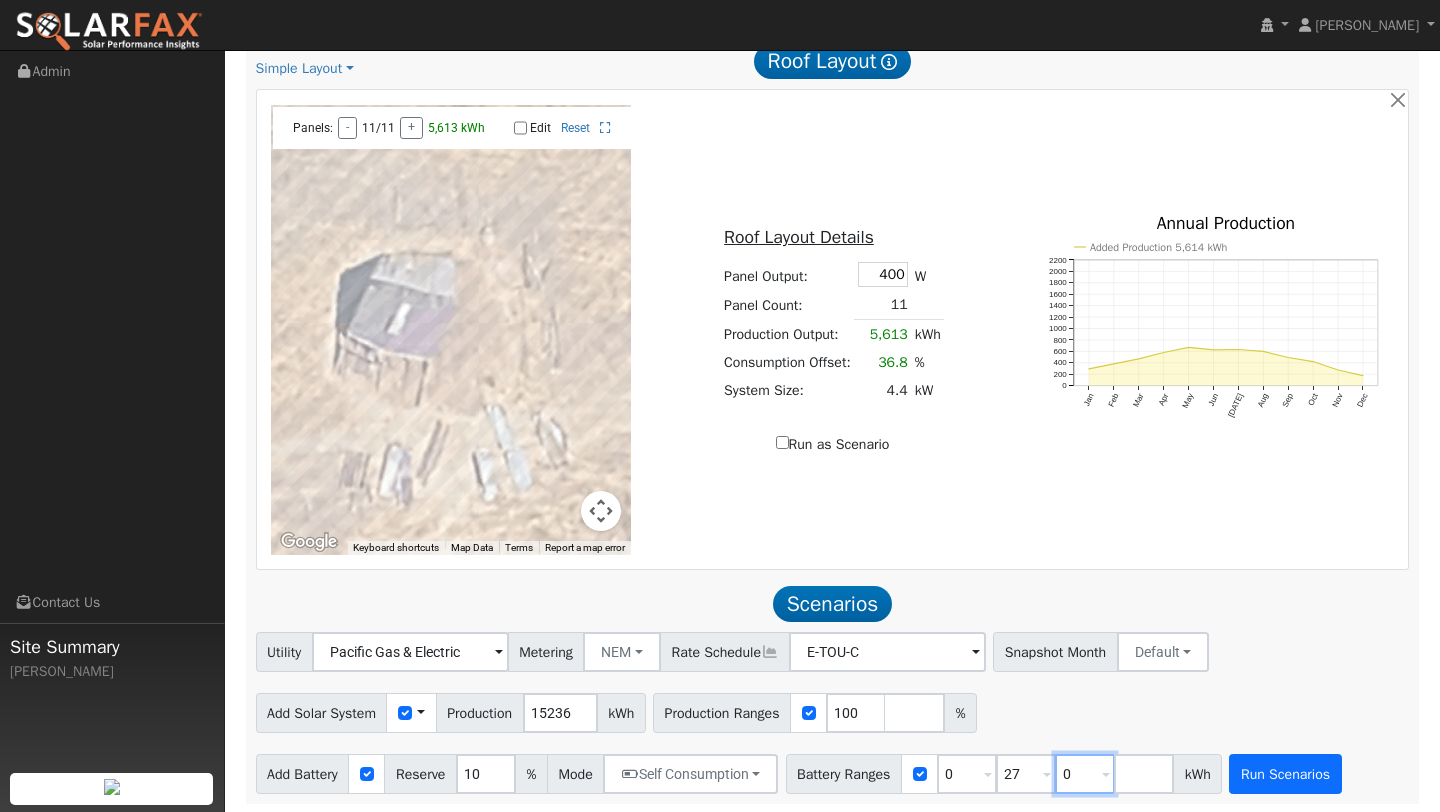 type on "0" 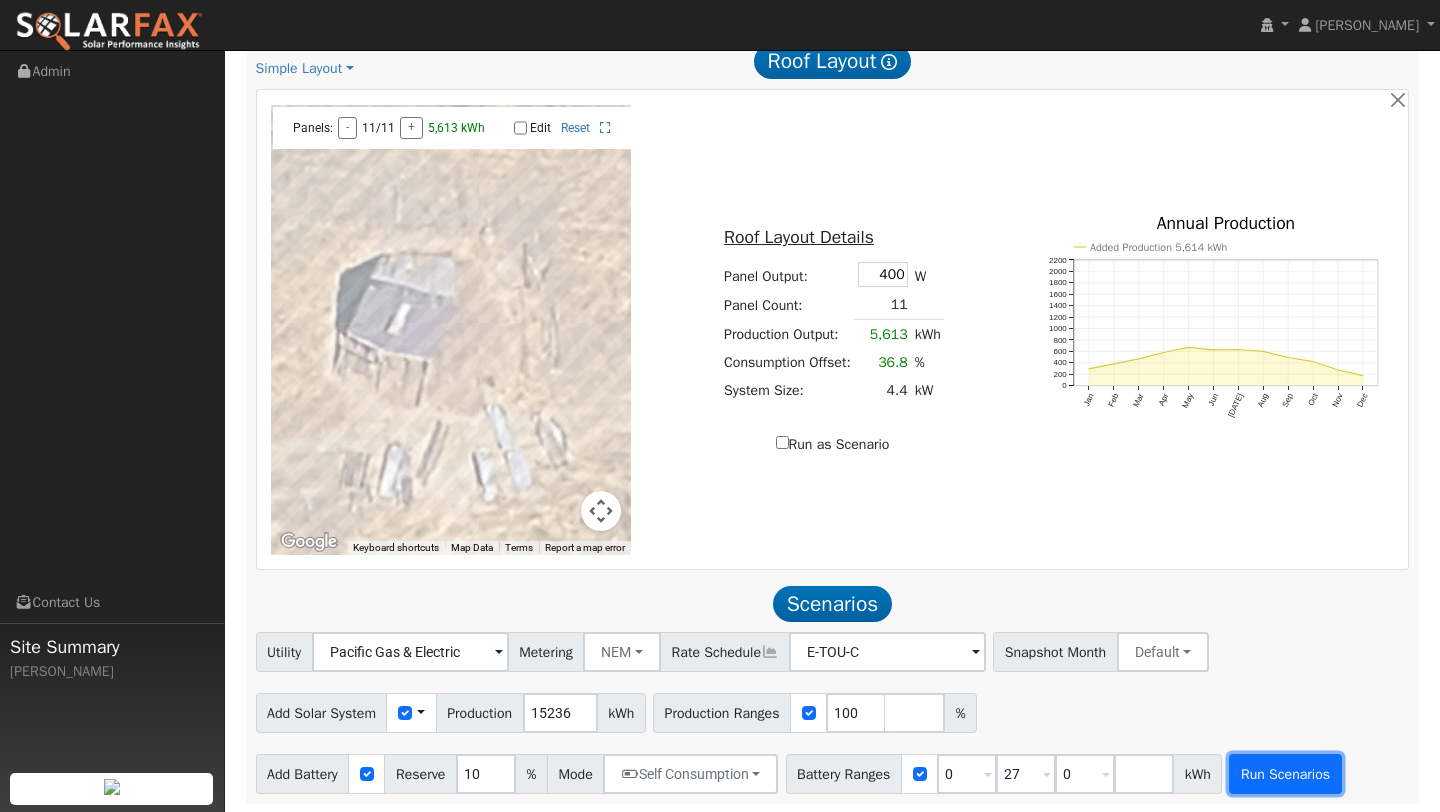 type on "0" 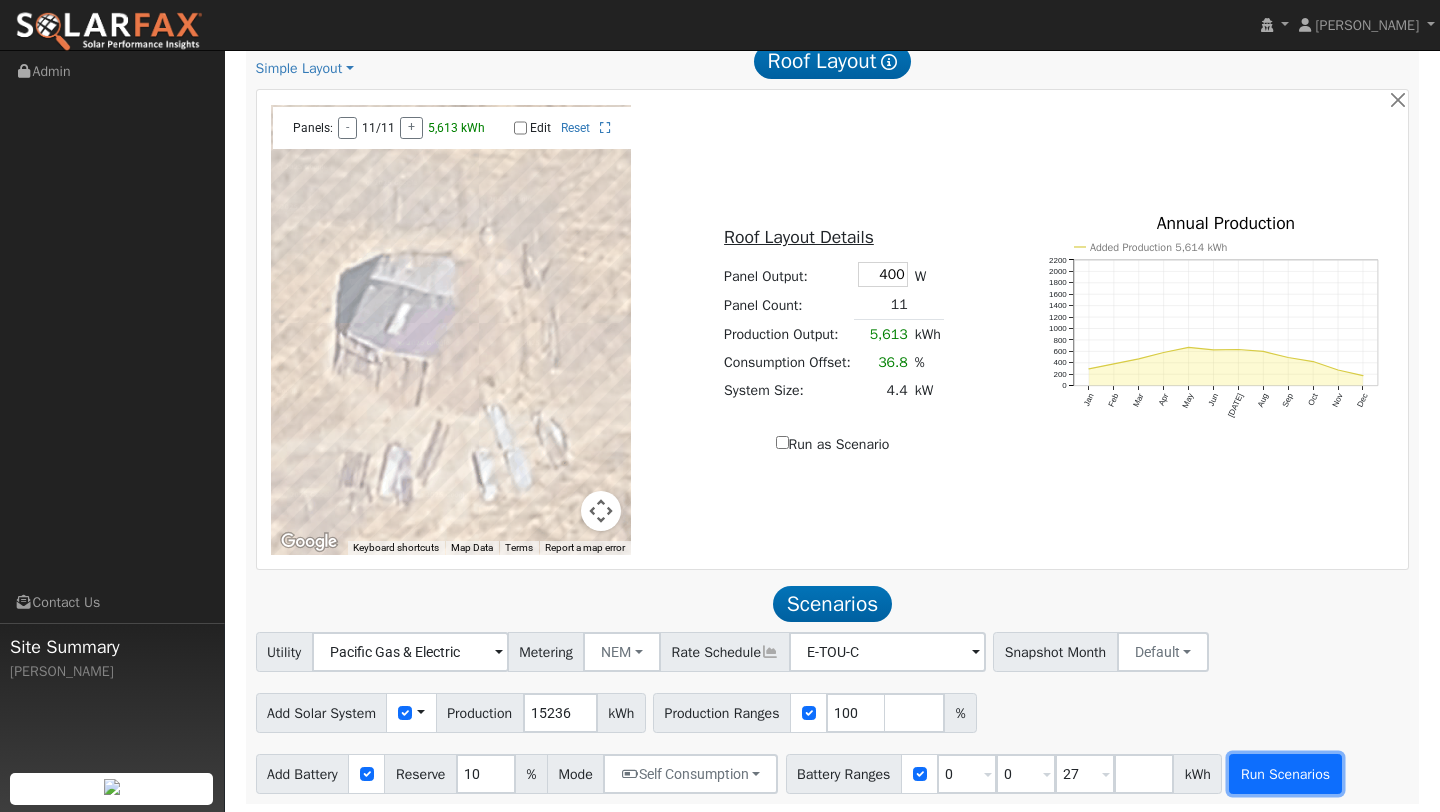 click on "Run Scenarios" at bounding box center [1285, 774] 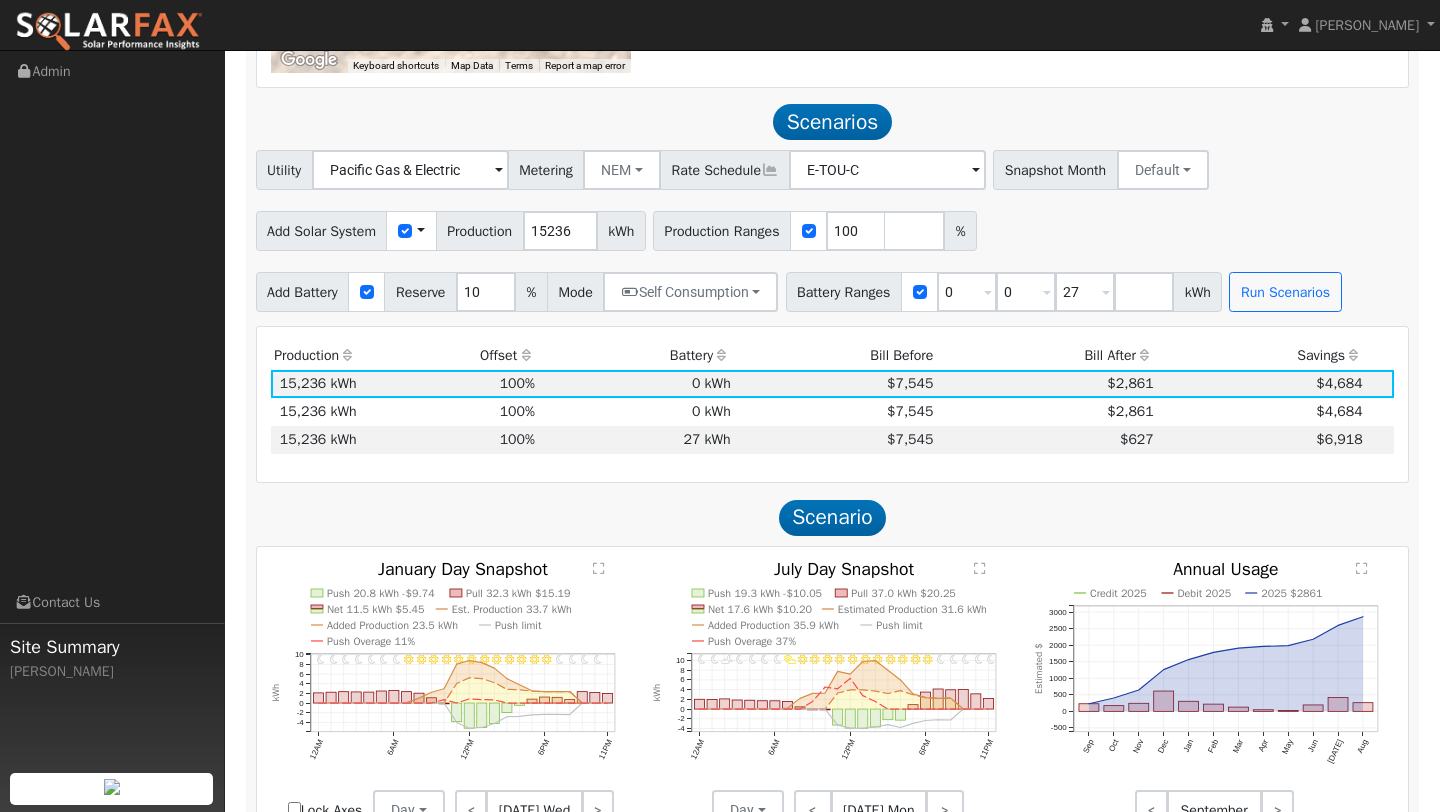 scroll, scrollTop: 1866, scrollLeft: 0, axis: vertical 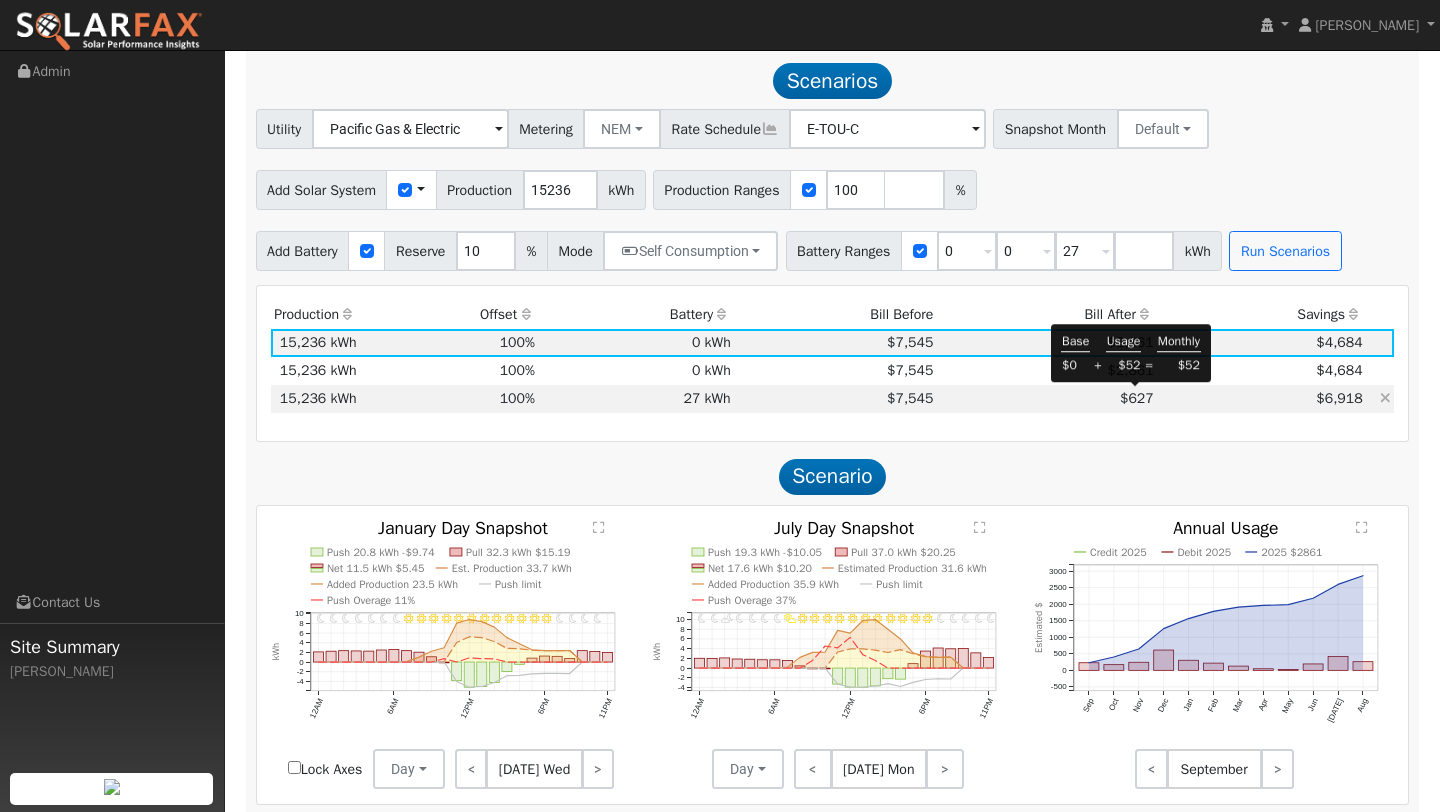 click on "$627" at bounding box center (1137, 398) 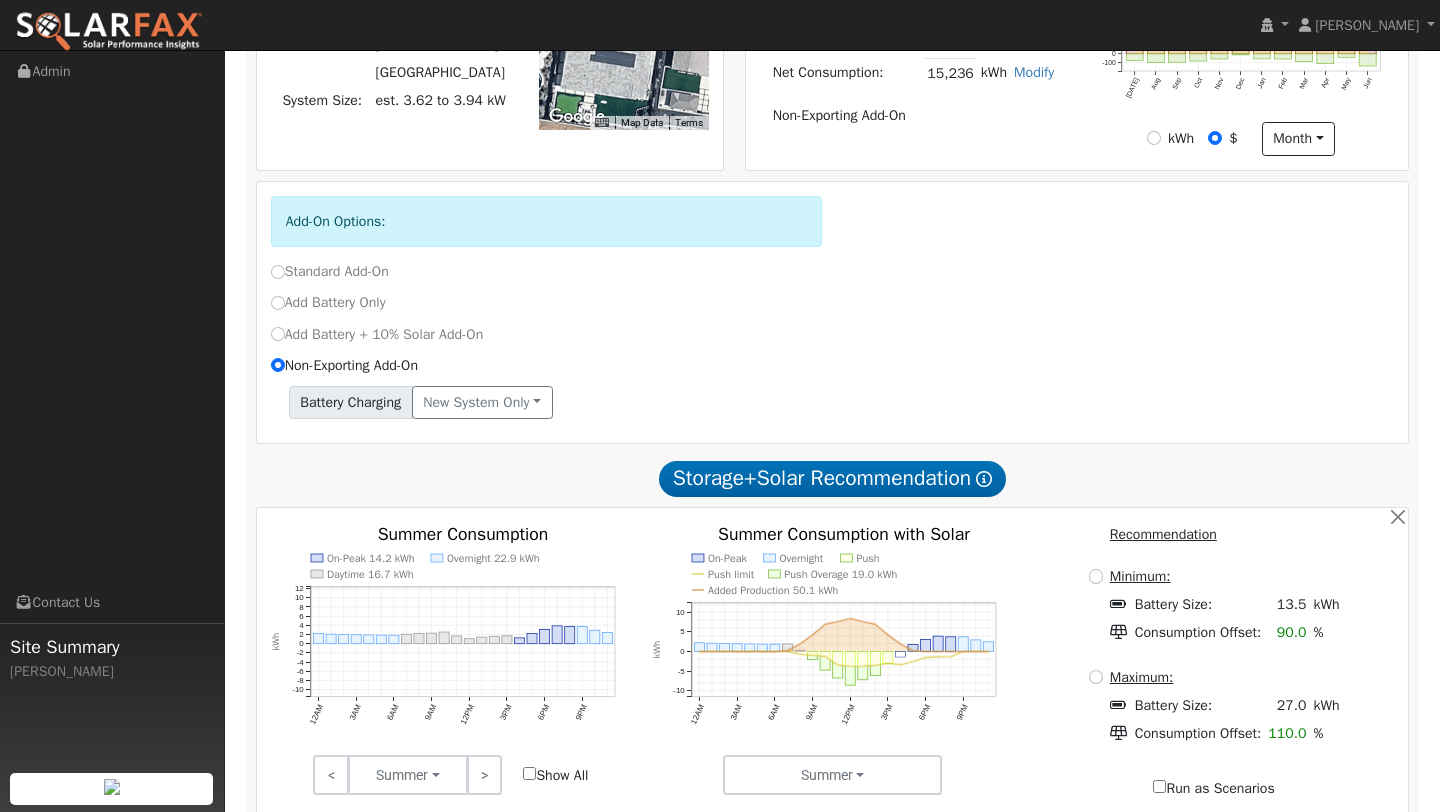 scroll, scrollTop: 509, scrollLeft: 0, axis: vertical 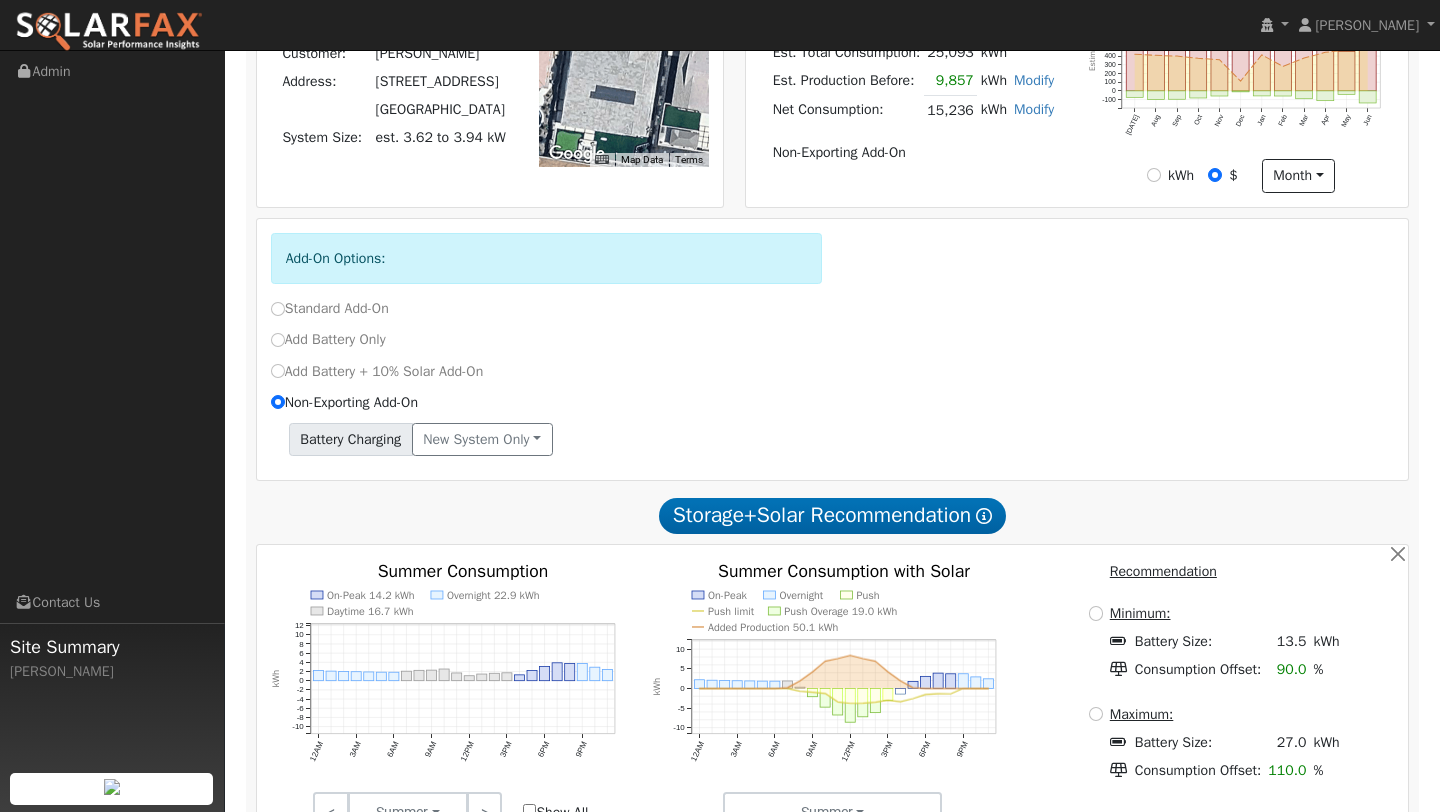 click on "Standard Add-On" at bounding box center (330, 308) 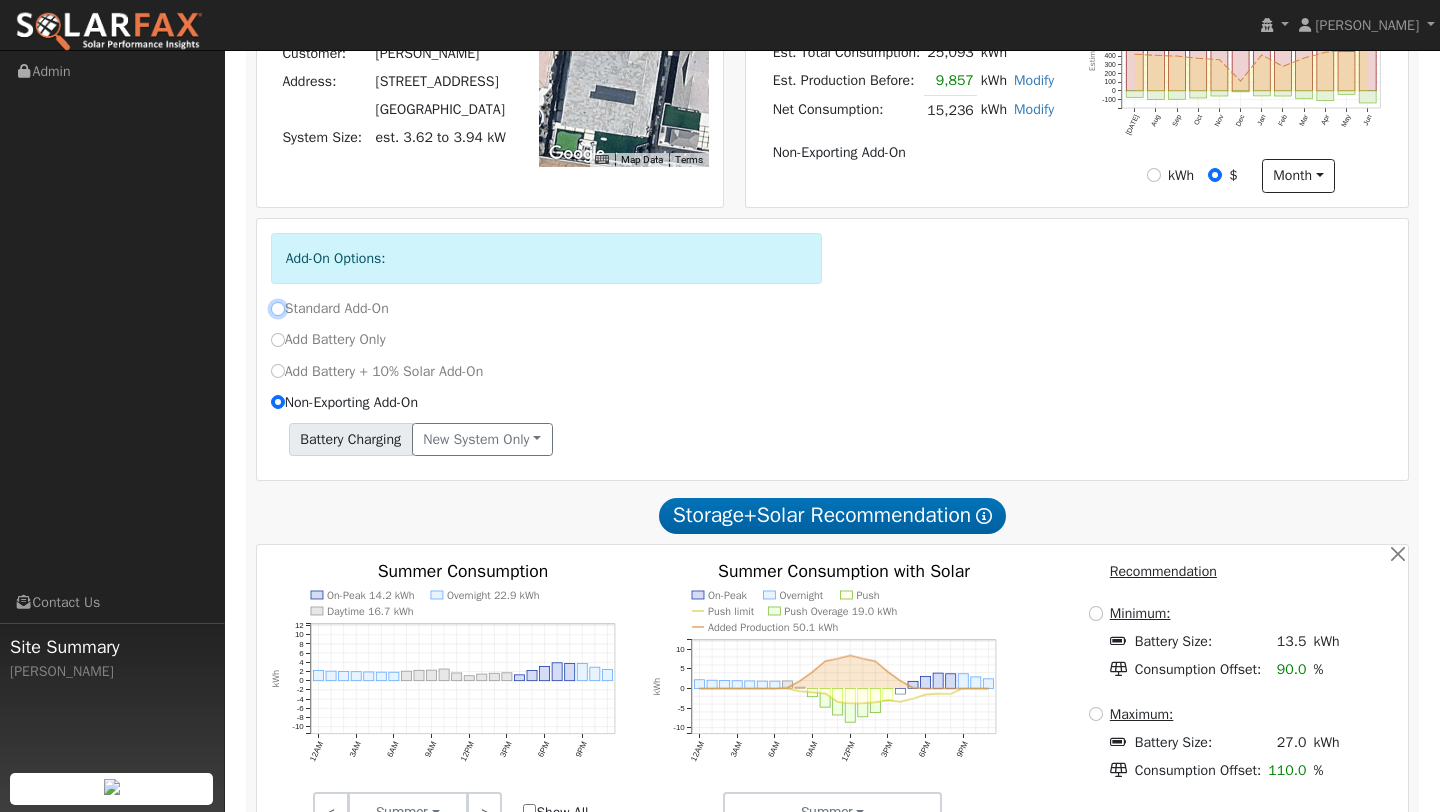 click on "Standard Add-On" at bounding box center [278, 309] 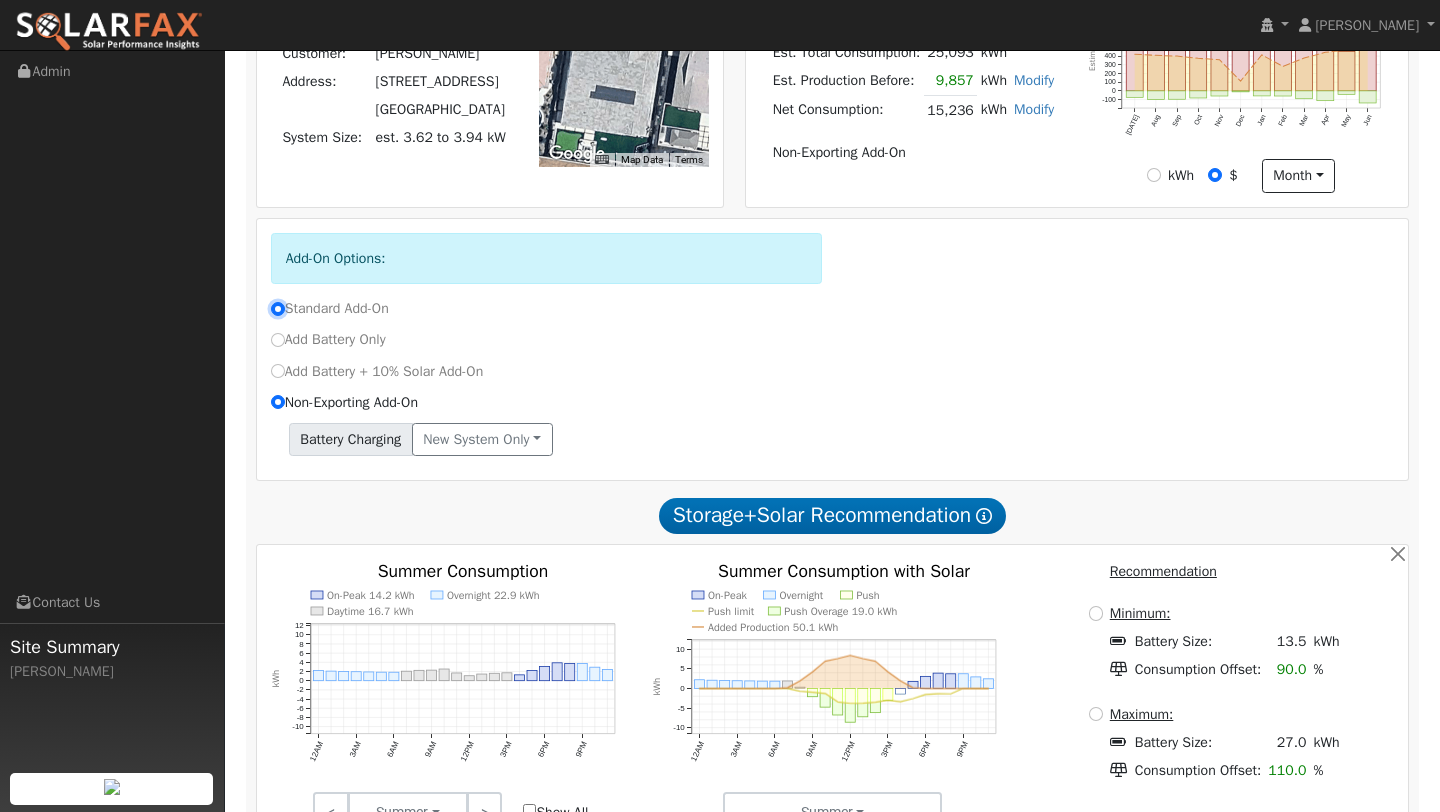 radio on "false" 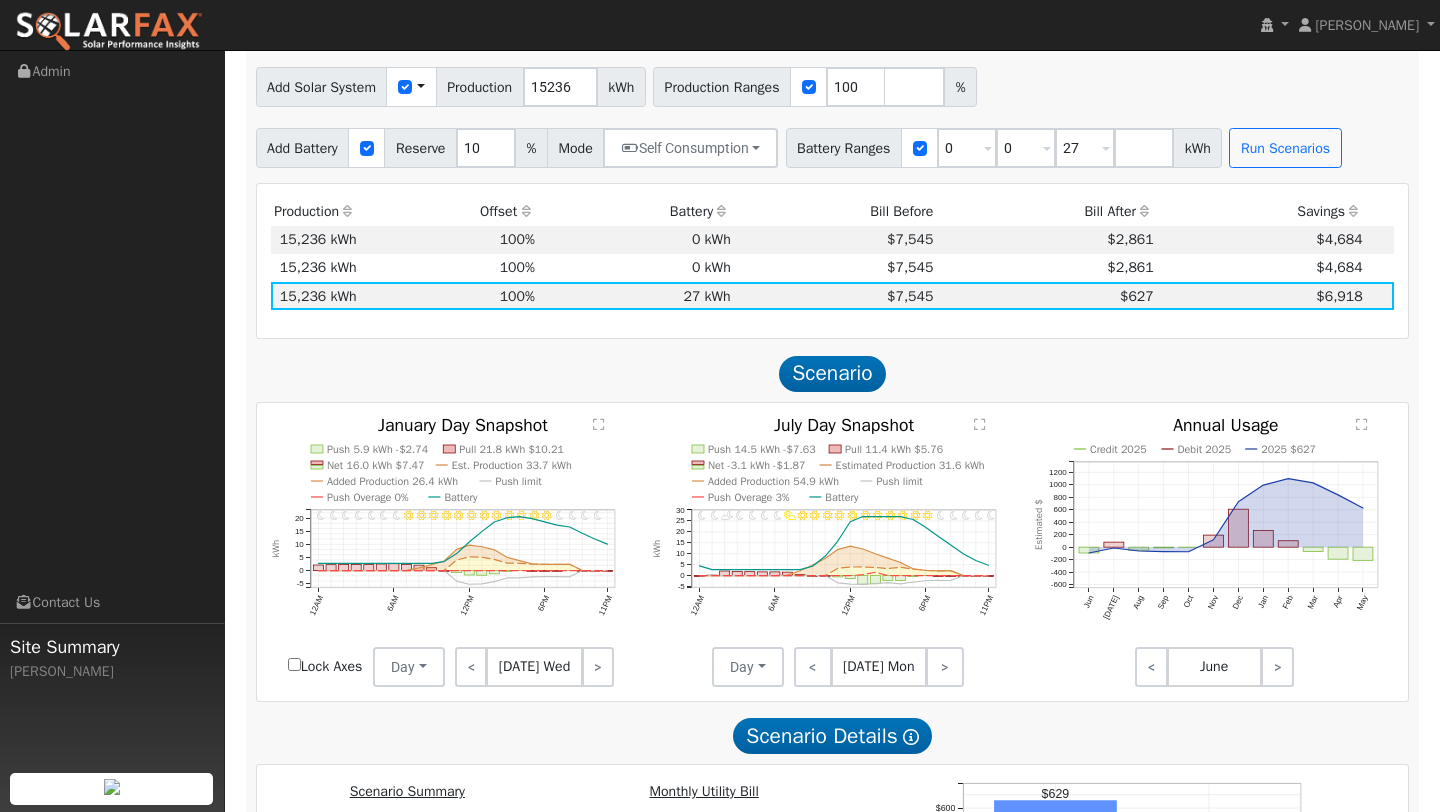 scroll, scrollTop: 2015, scrollLeft: 0, axis: vertical 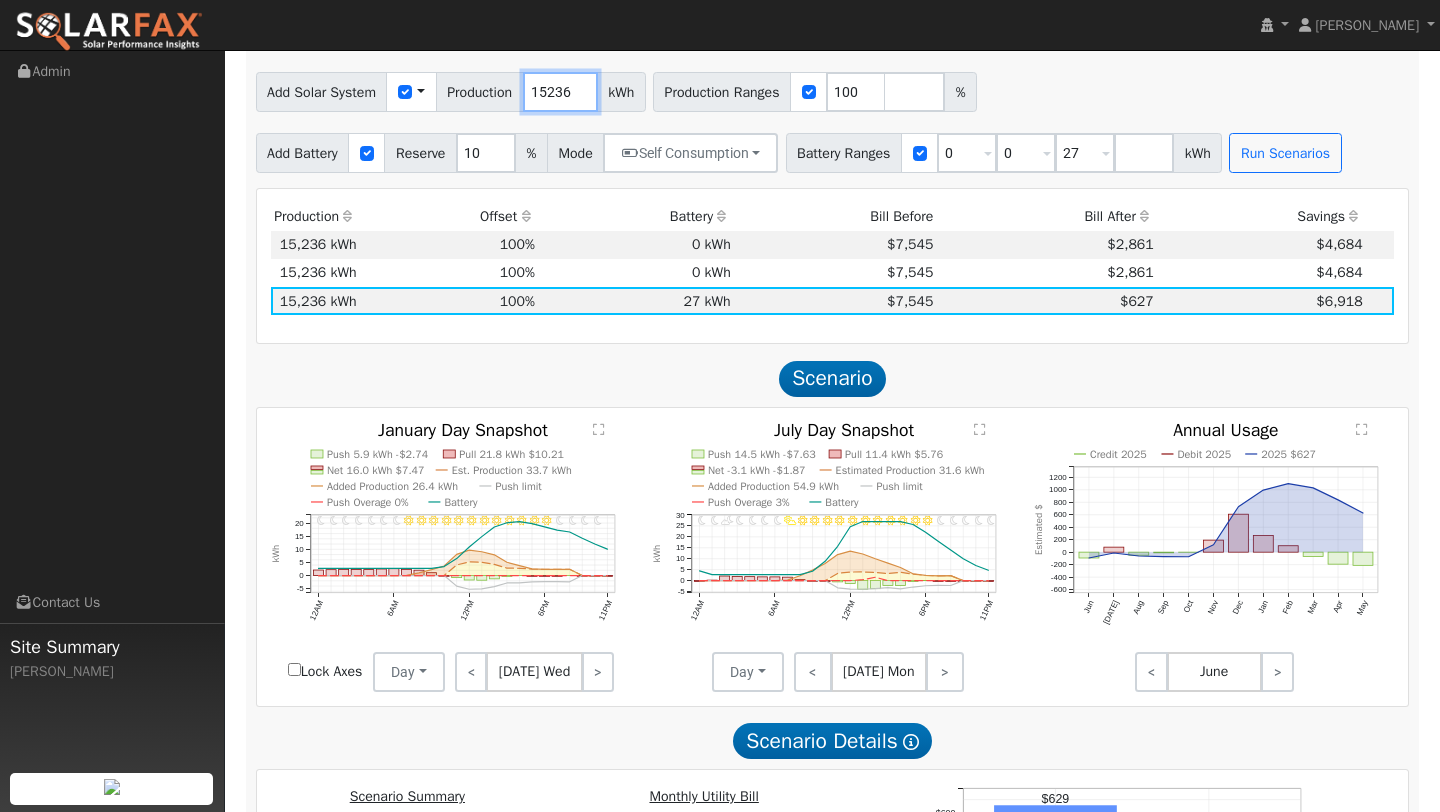drag, startPoint x: 582, startPoint y: 87, endPoint x: 466, endPoint y: 78, distance: 116.34862 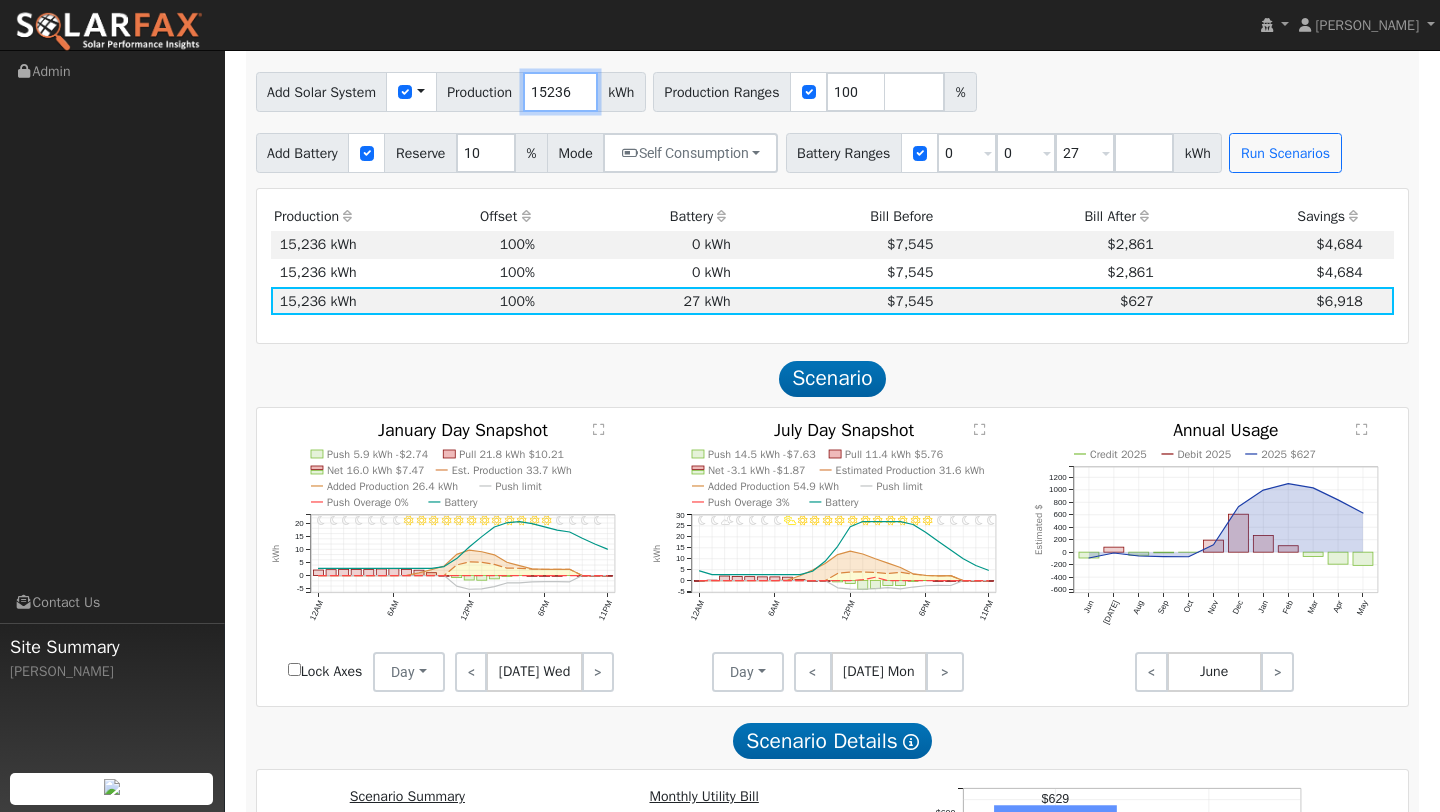 click on "Add Solar System Use CSV Data Production 15236 kWh" at bounding box center (451, 92) 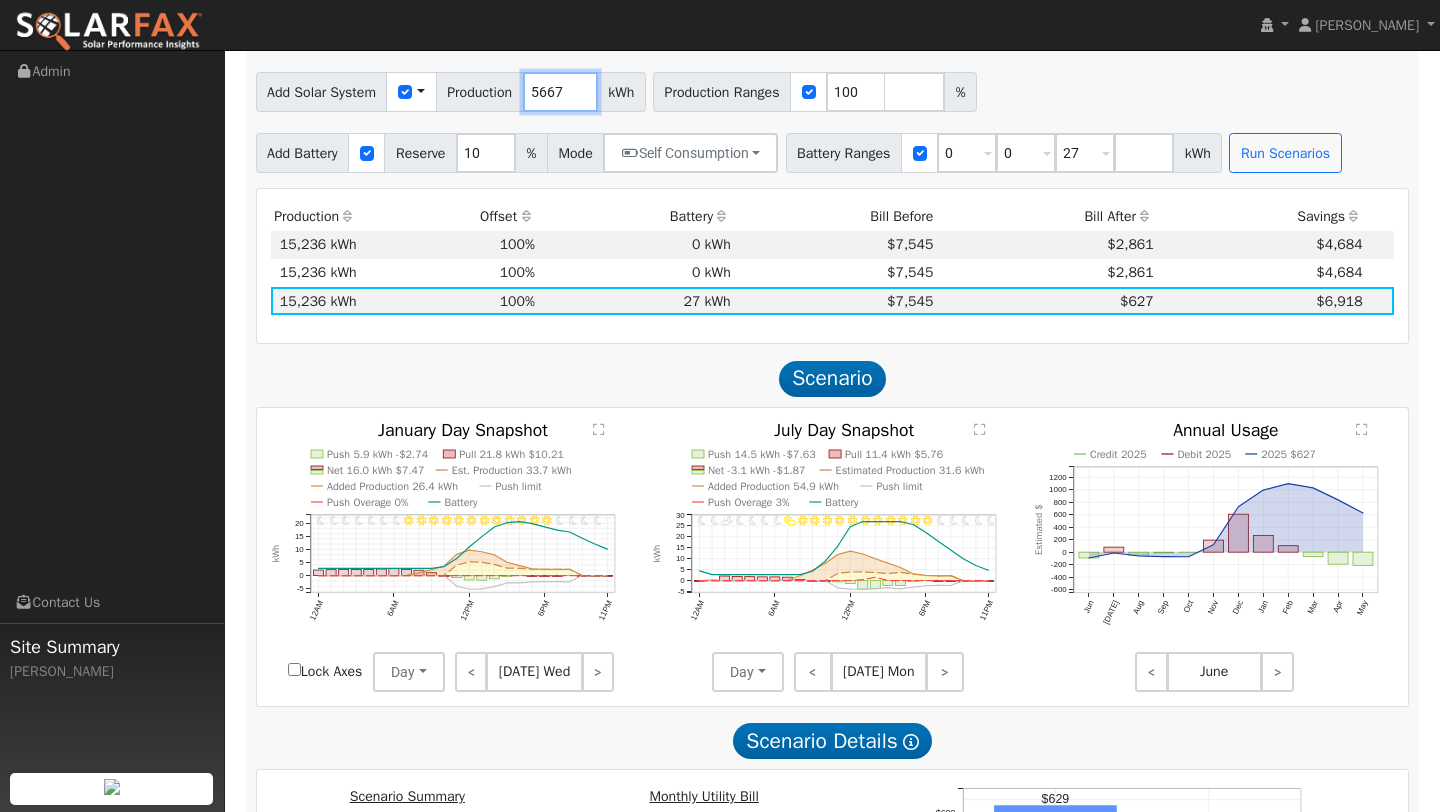 type on "5667" 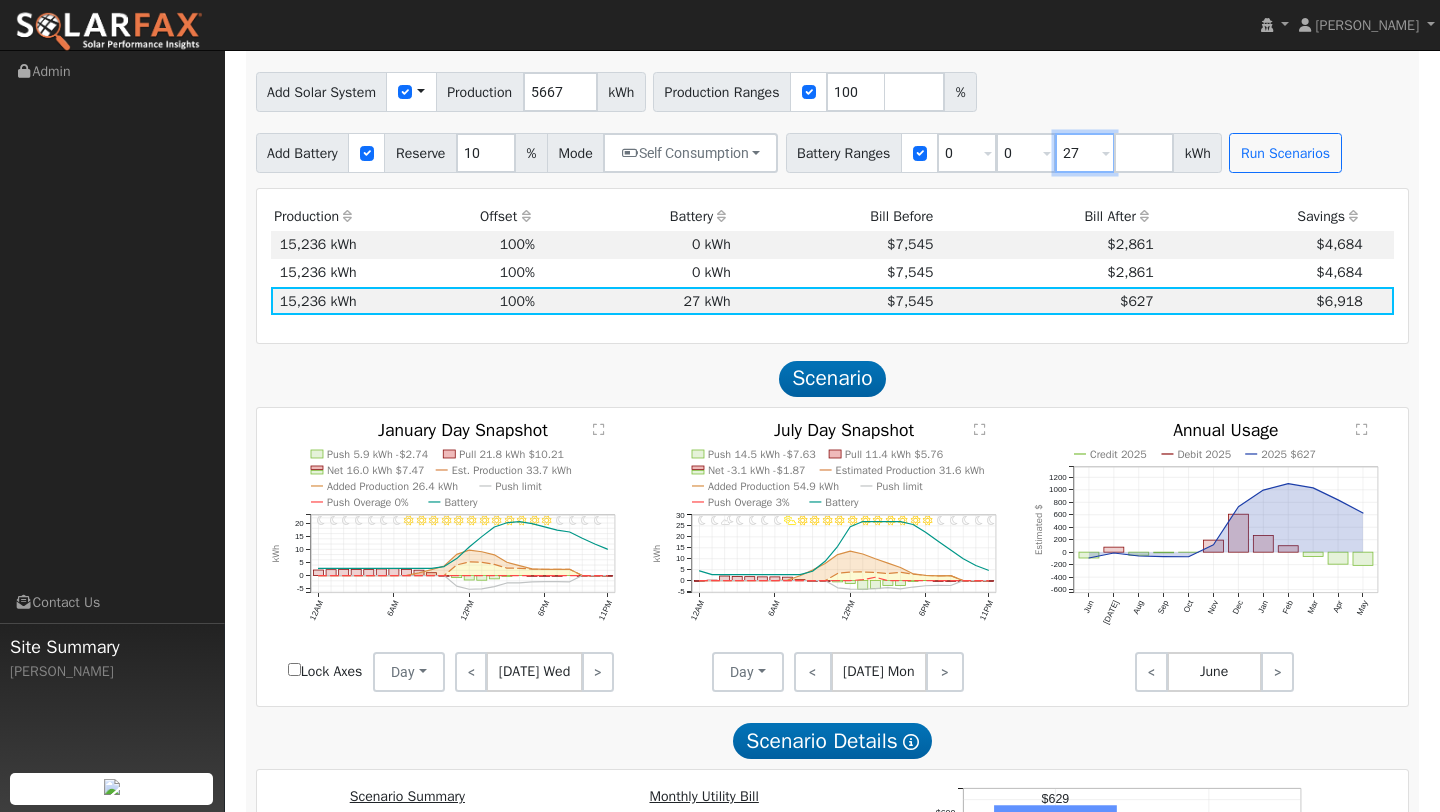 drag, startPoint x: 1109, startPoint y: 153, endPoint x: 1078, endPoint y: 153, distance: 31 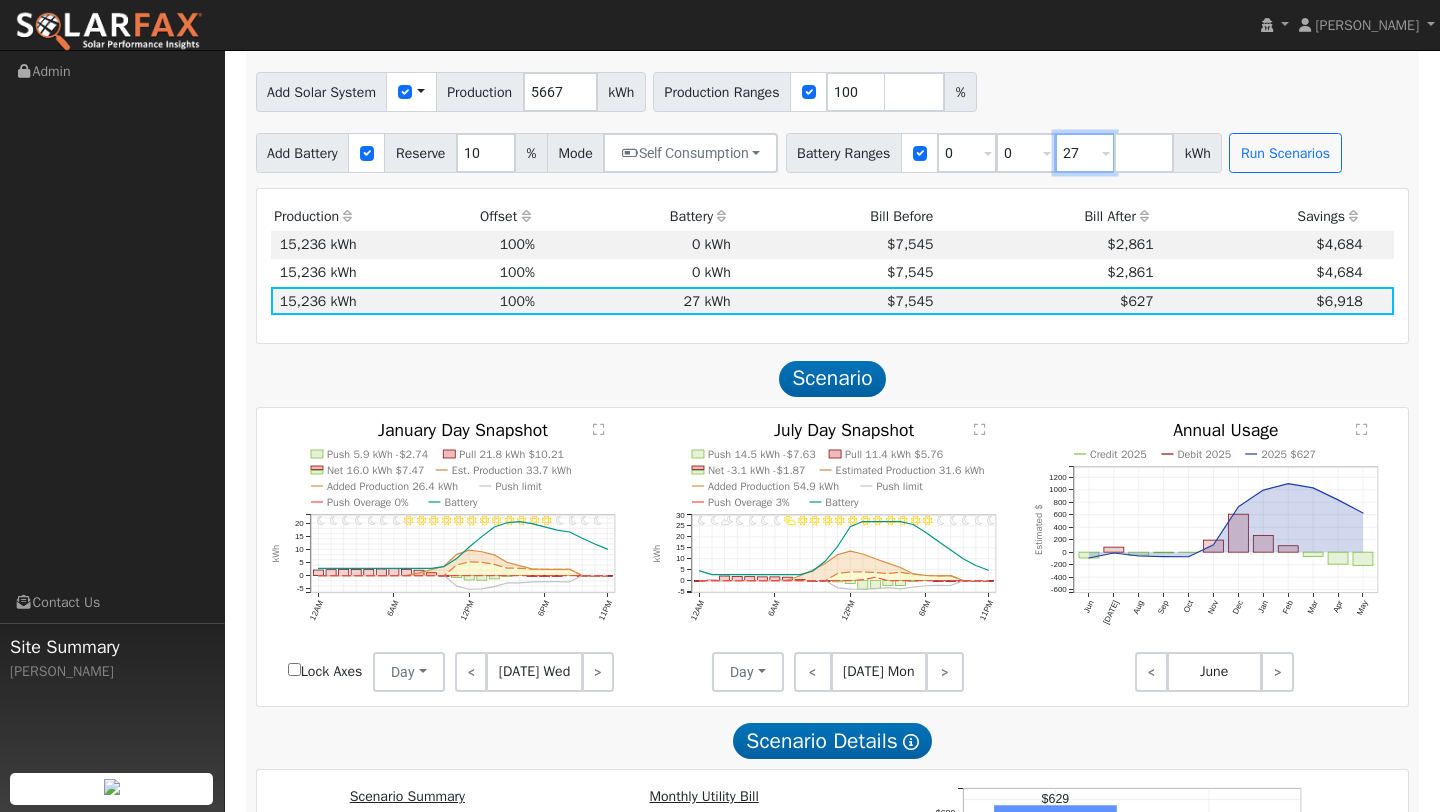 type on "2" 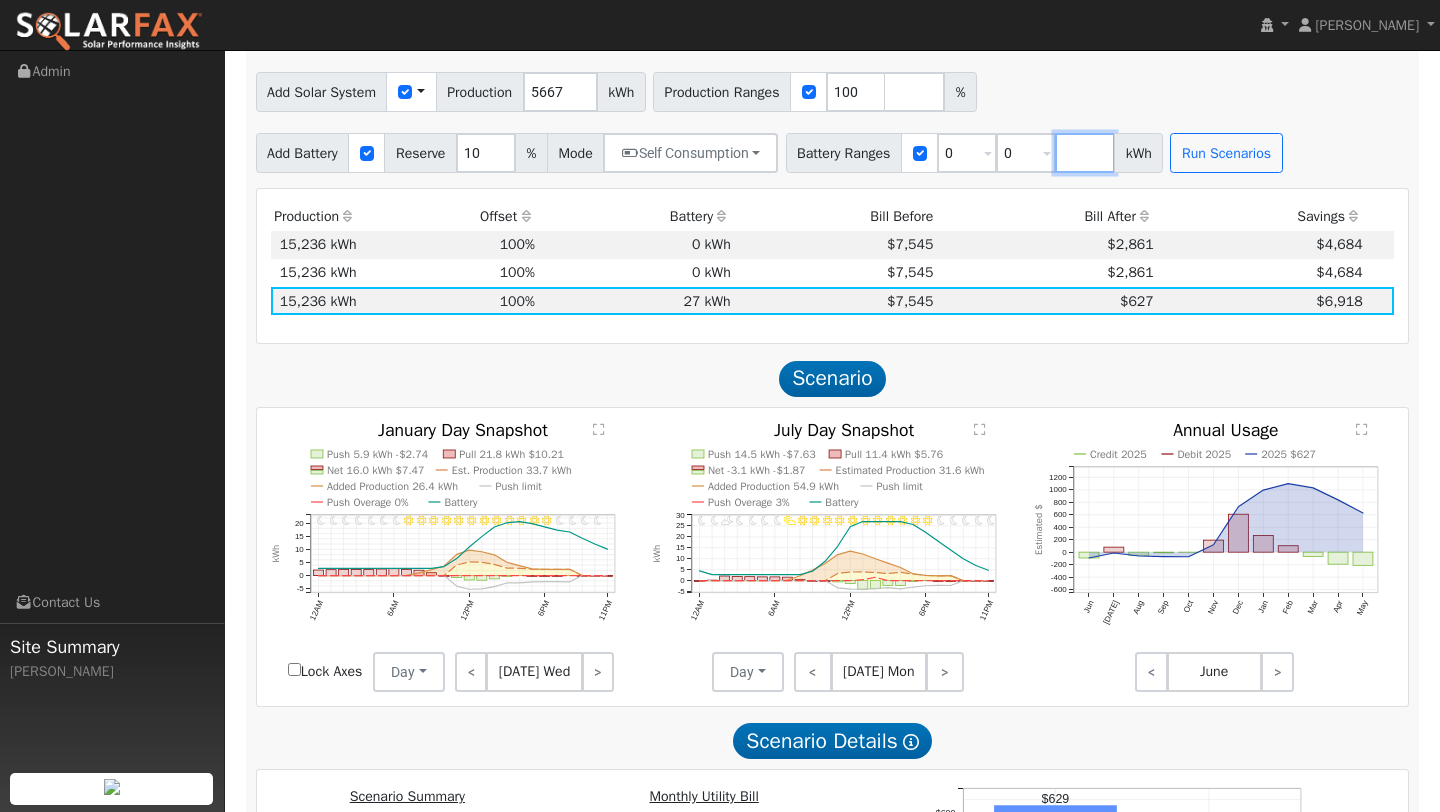 type 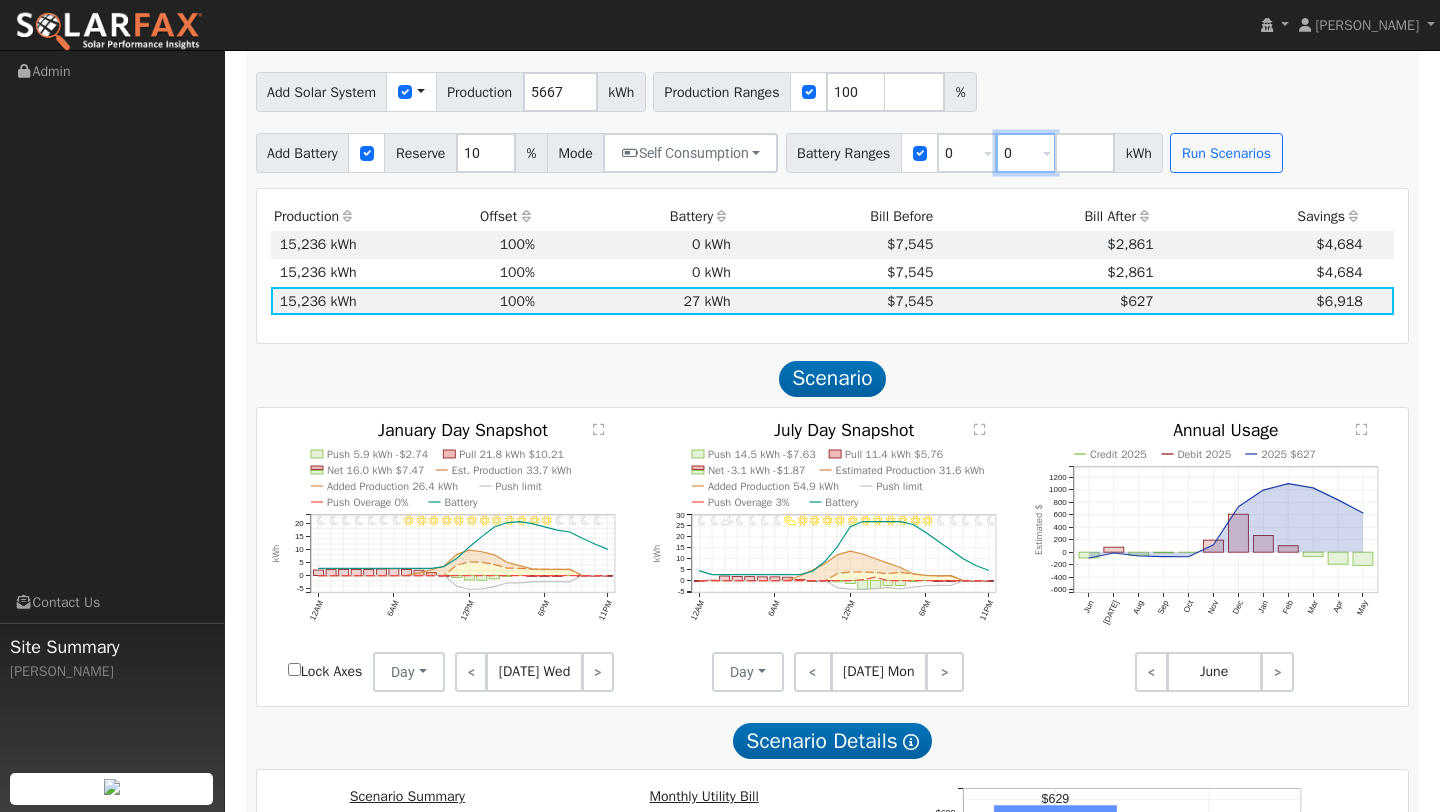 drag, startPoint x: 1041, startPoint y: 148, endPoint x: 1014, endPoint y: 148, distance: 27 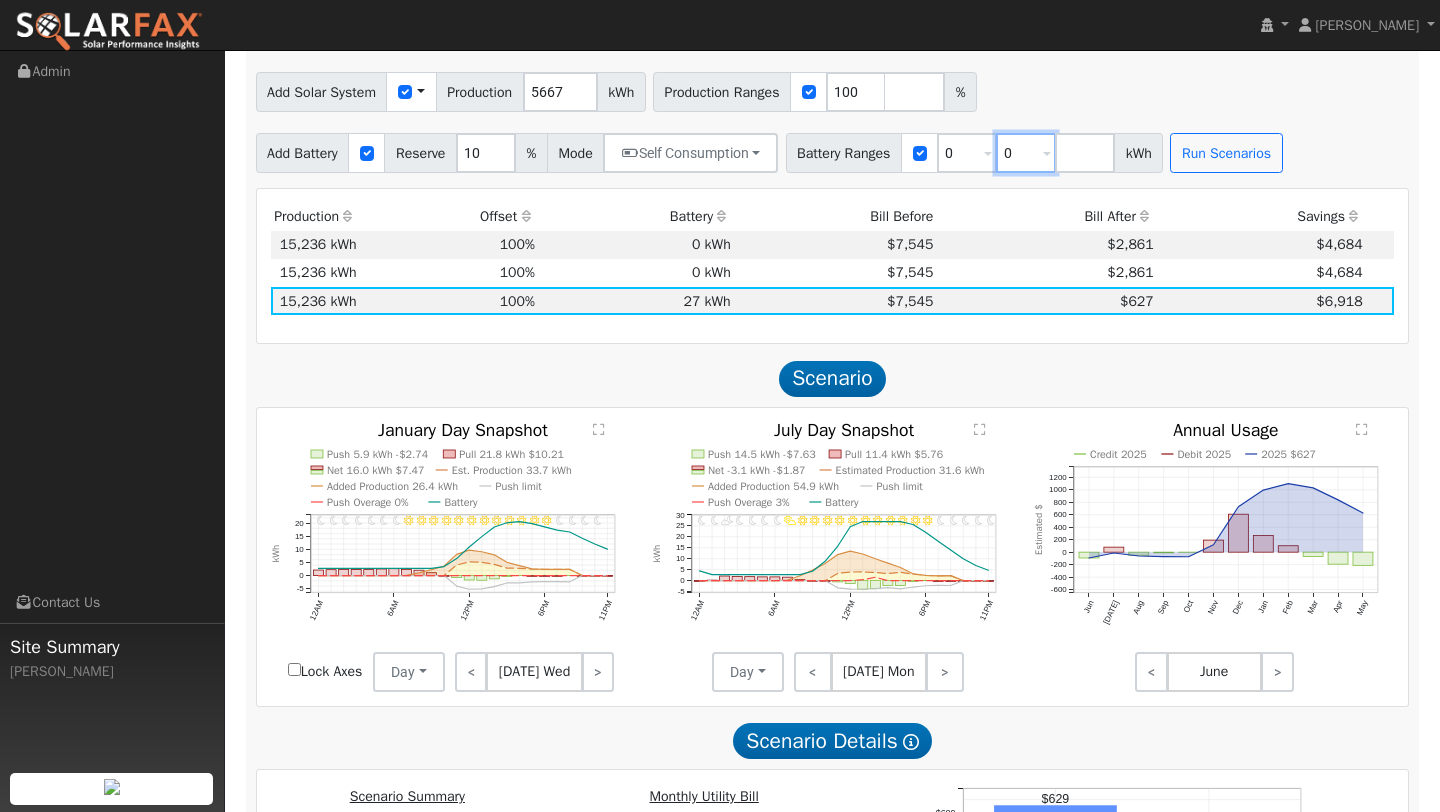 click on "0" at bounding box center [1026, 153] 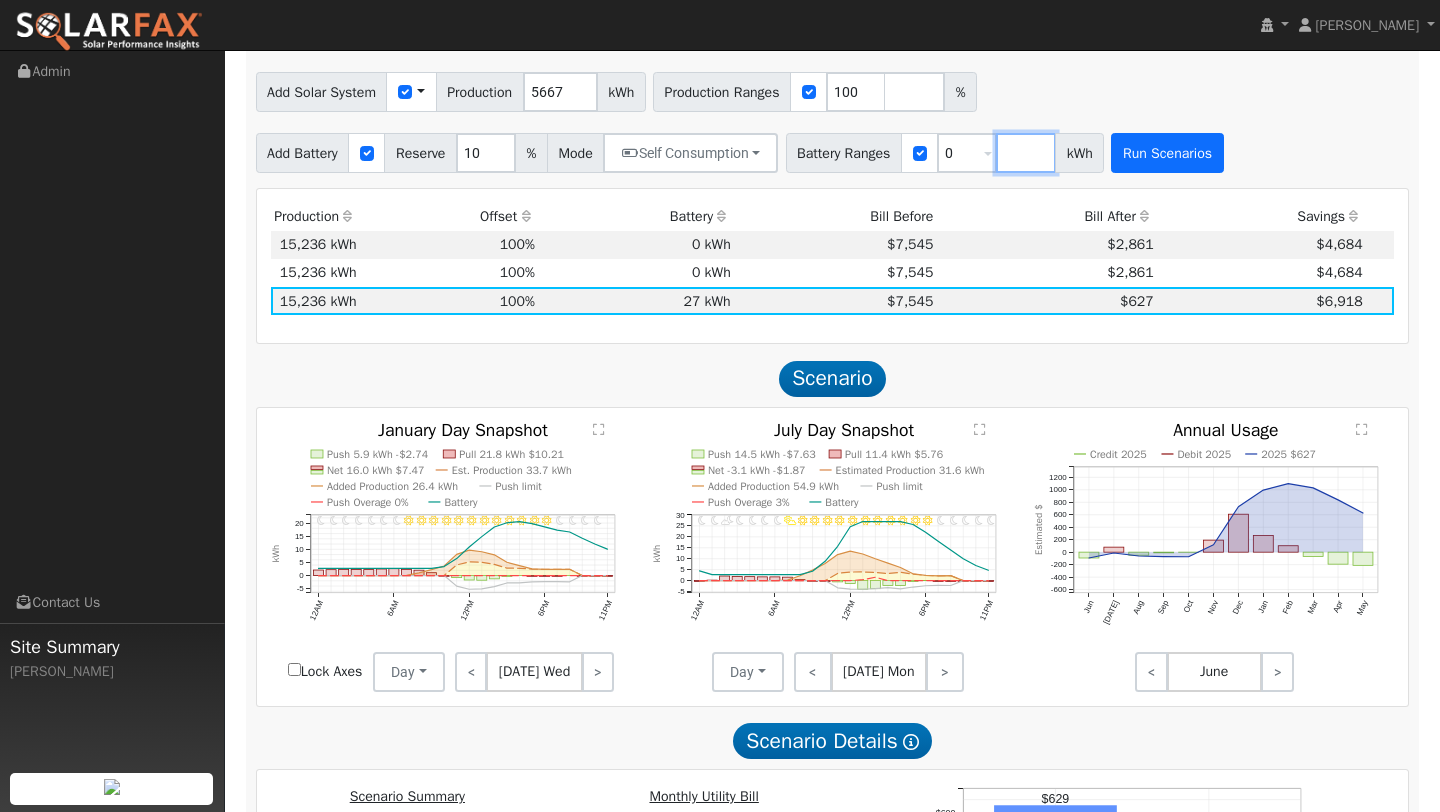 type 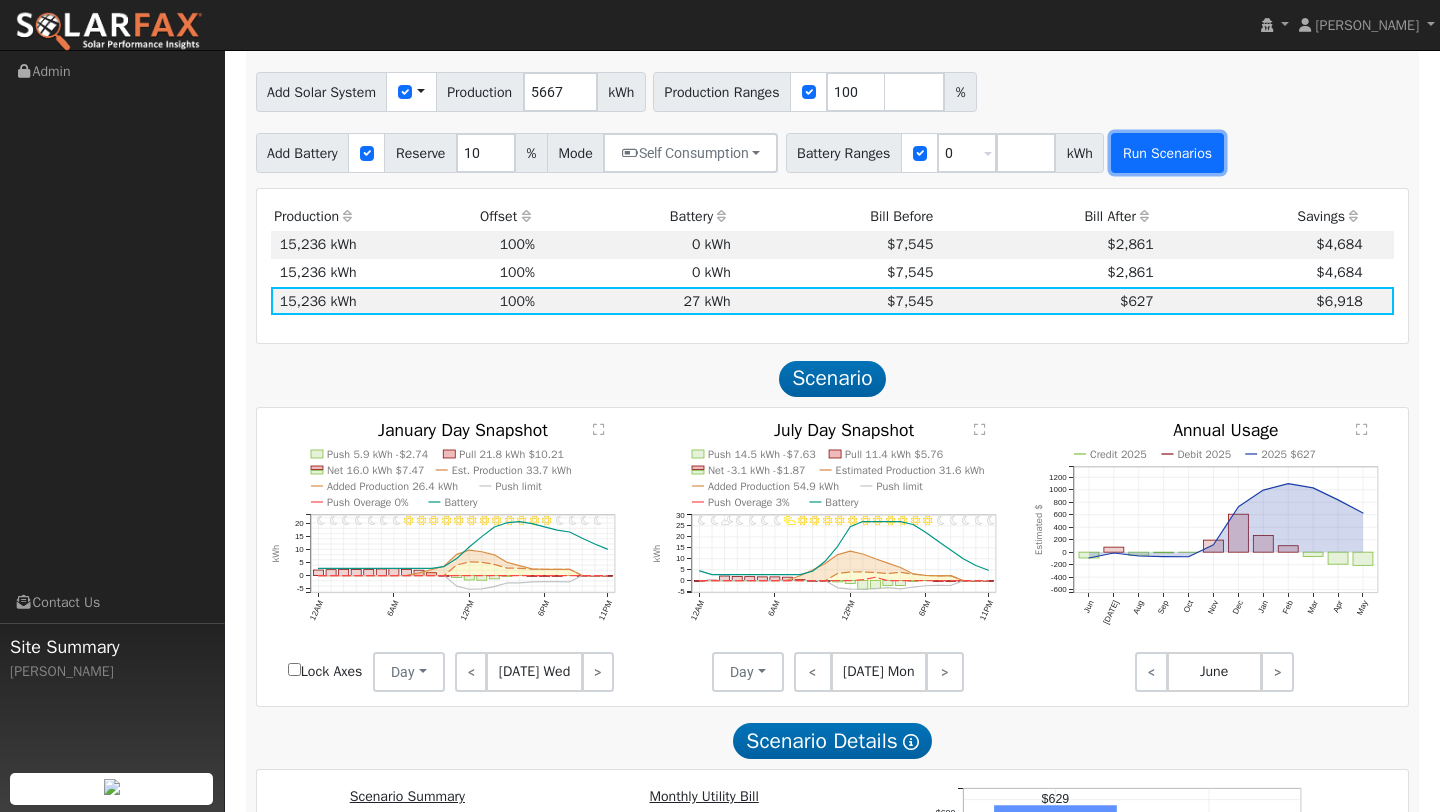 click on "Run Scenarios" at bounding box center (1167, 153) 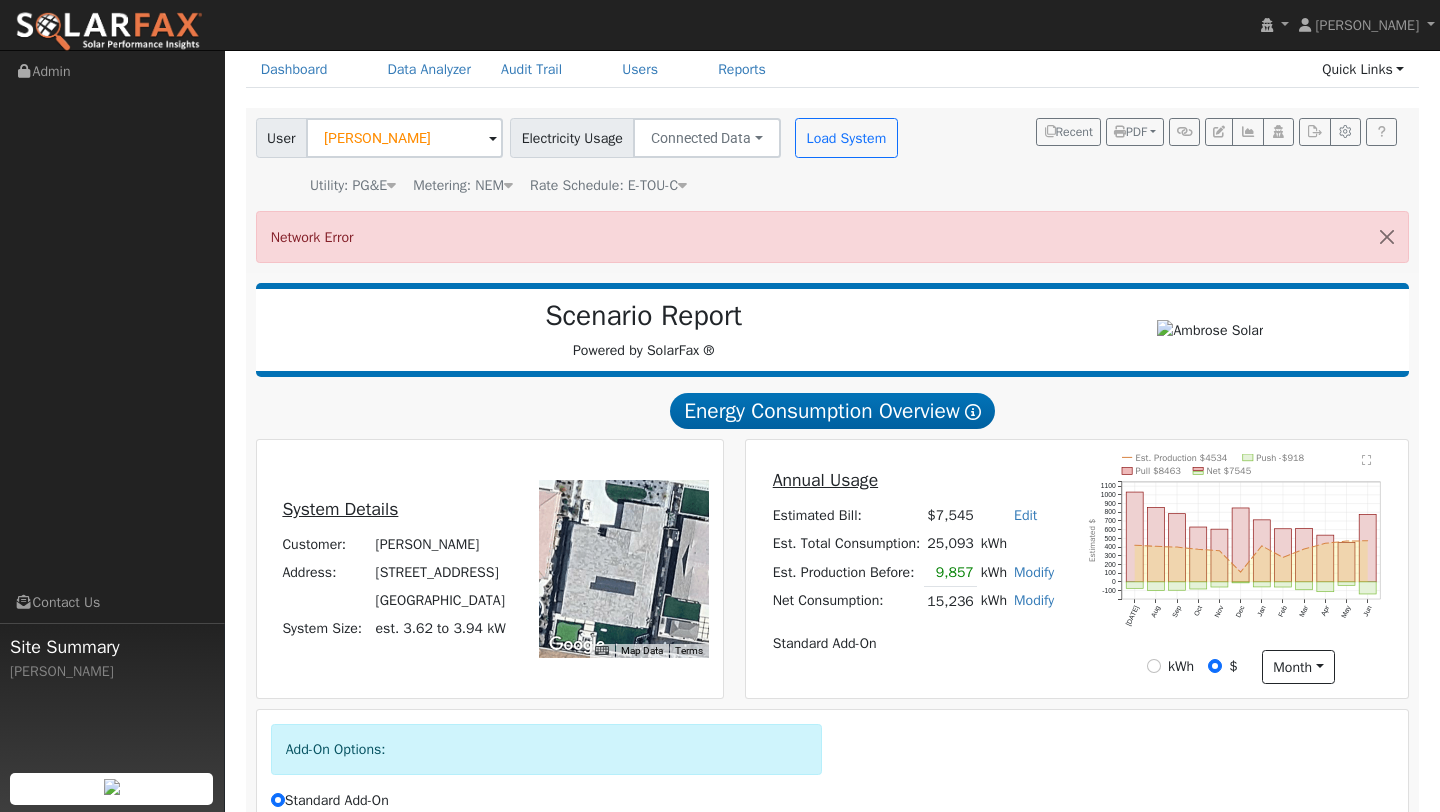 scroll, scrollTop: 77, scrollLeft: 0, axis: vertical 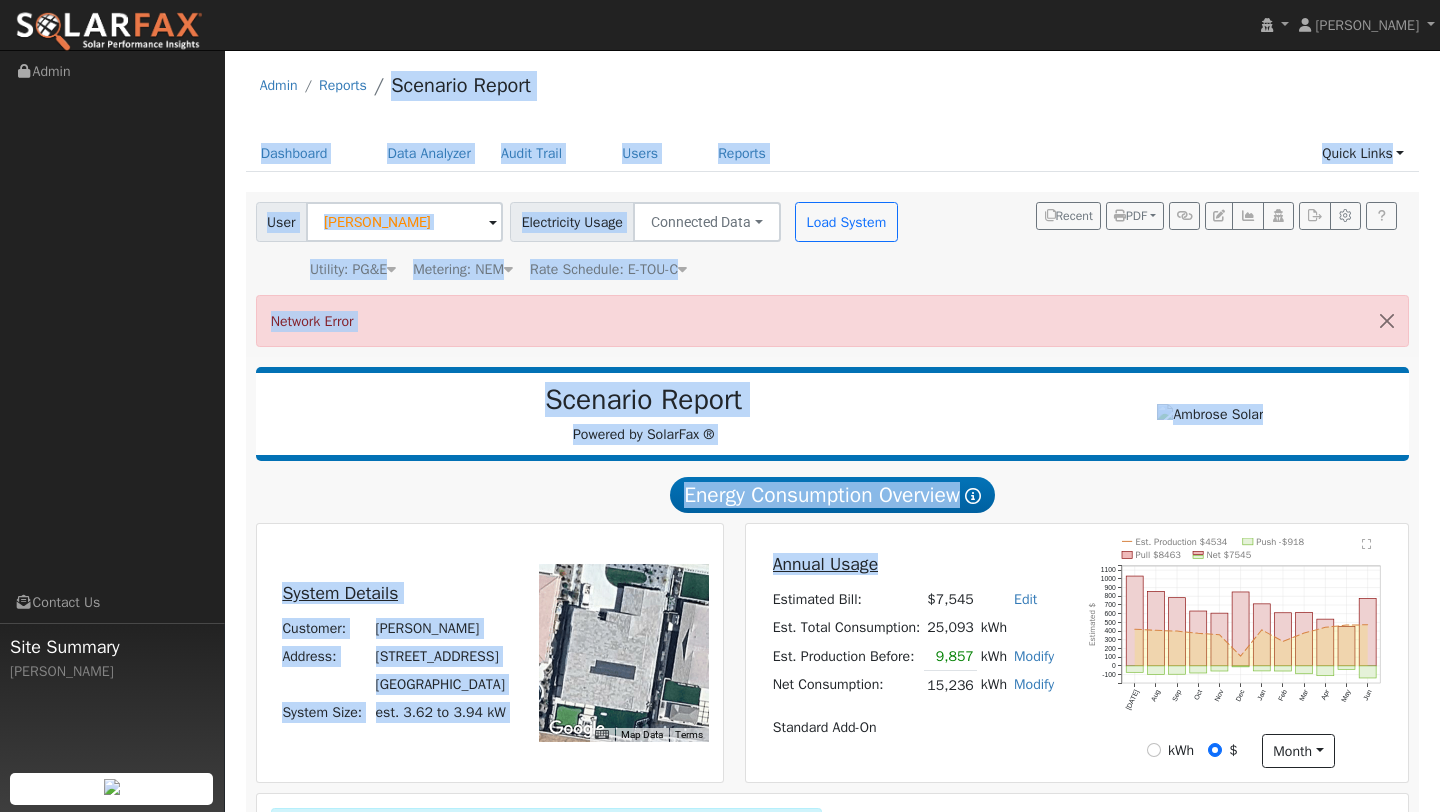 drag, startPoint x: 887, startPoint y: 501, endPoint x: 940, endPoint y: -88, distance: 591.37976 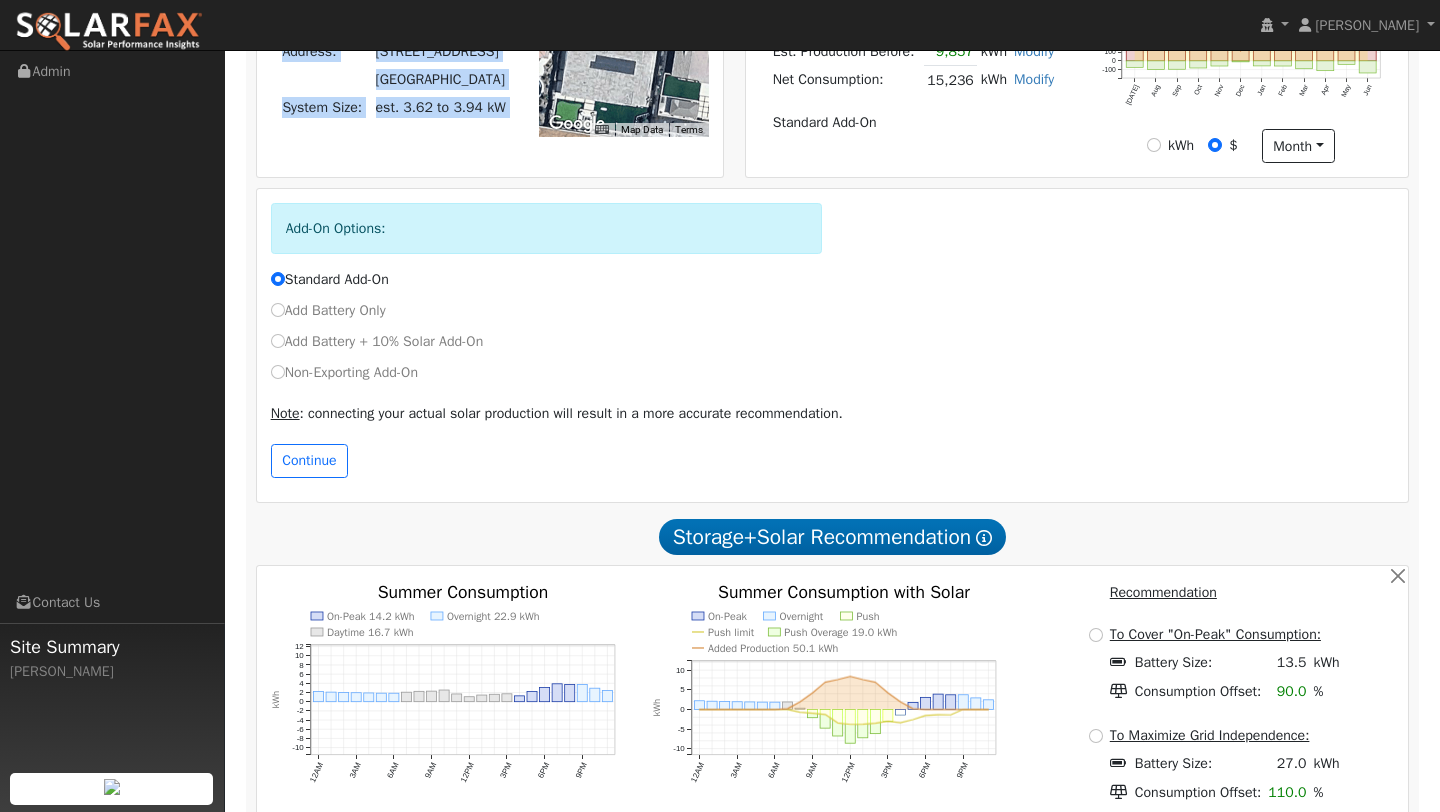 scroll, scrollTop: 870, scrollLeft: 0, axis: vertical 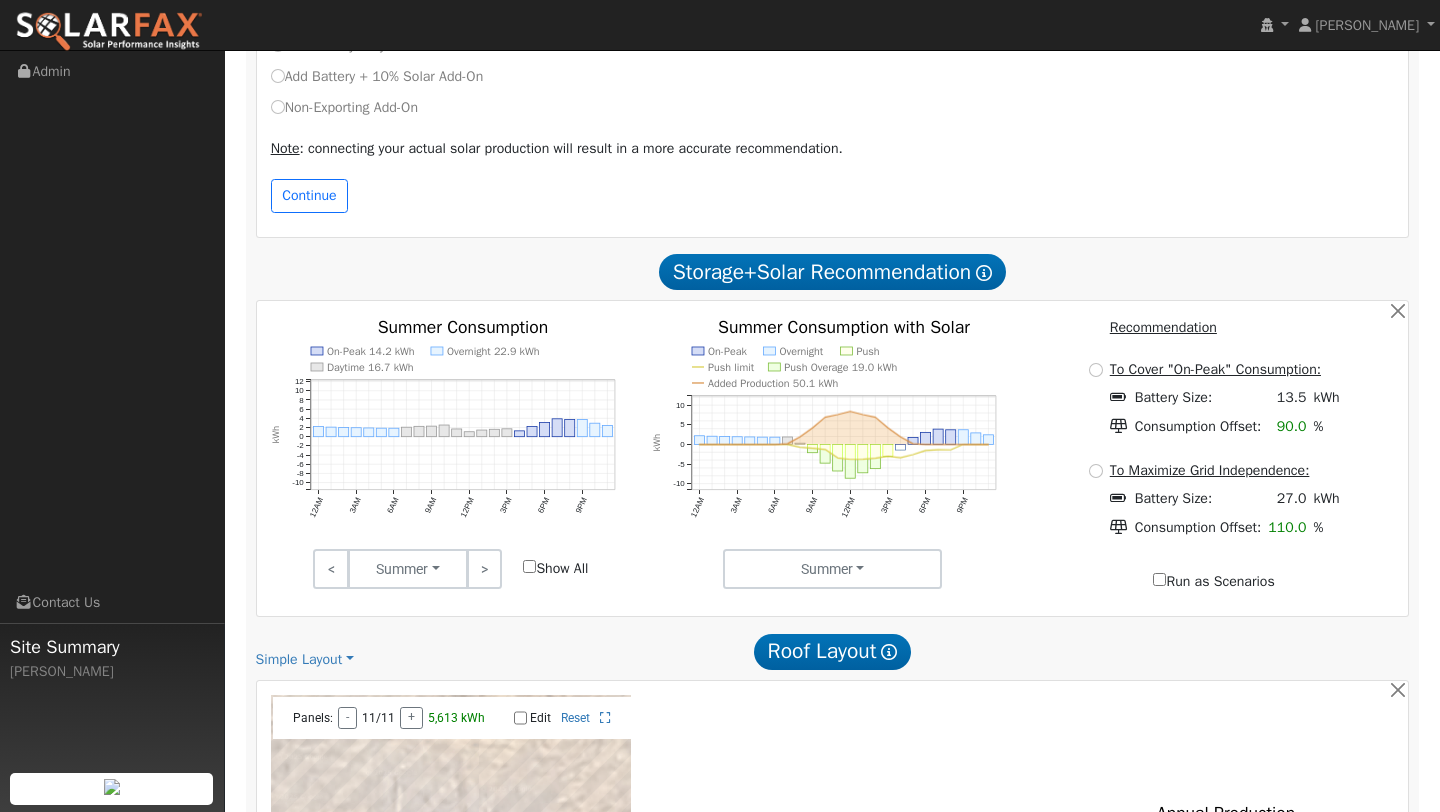 click on "Note : connecting your actual solar production will result in a more accurate recommendation." at bounding box center [832, 148] 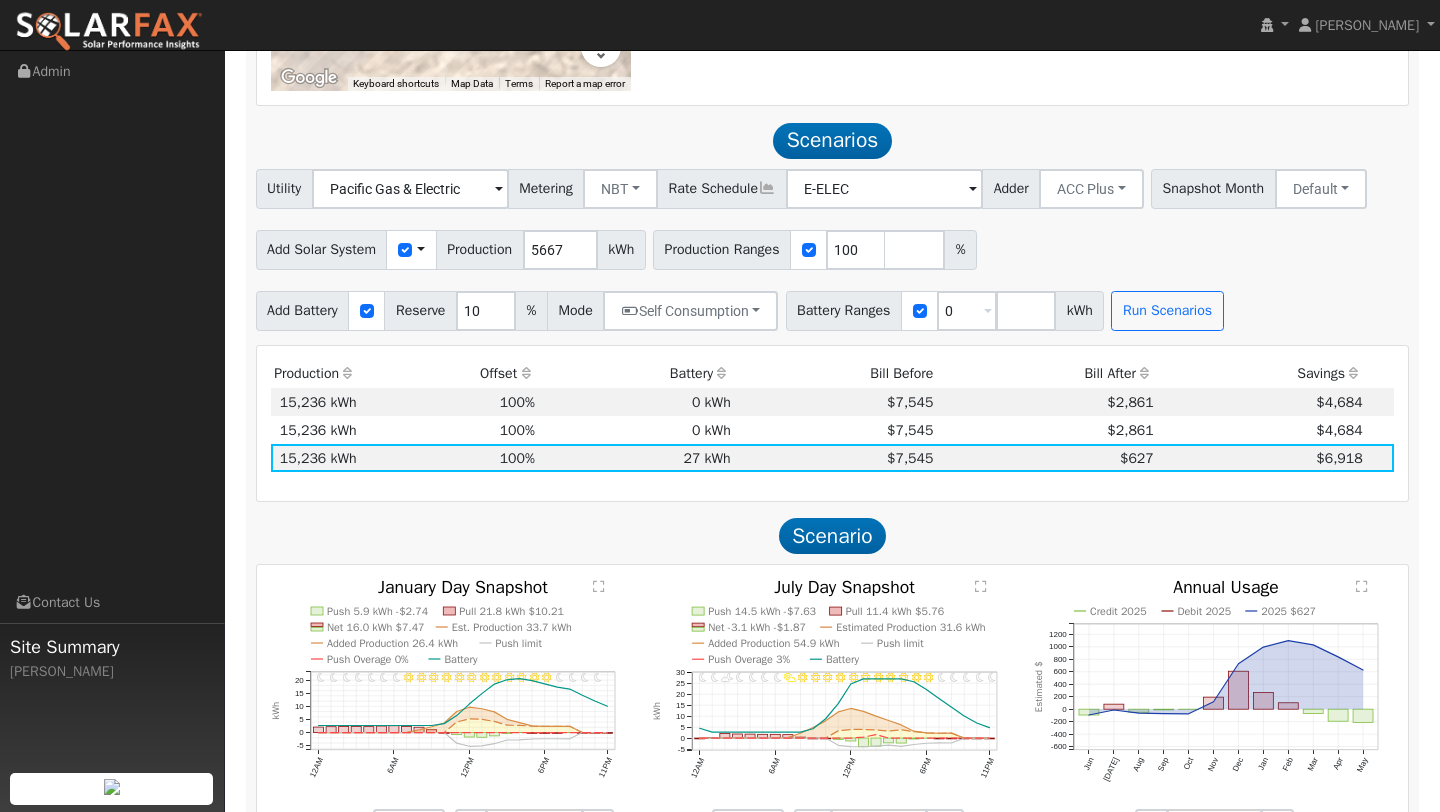 scroll, scrollTop: 1923, scrollLeft: 0, axis: vertical 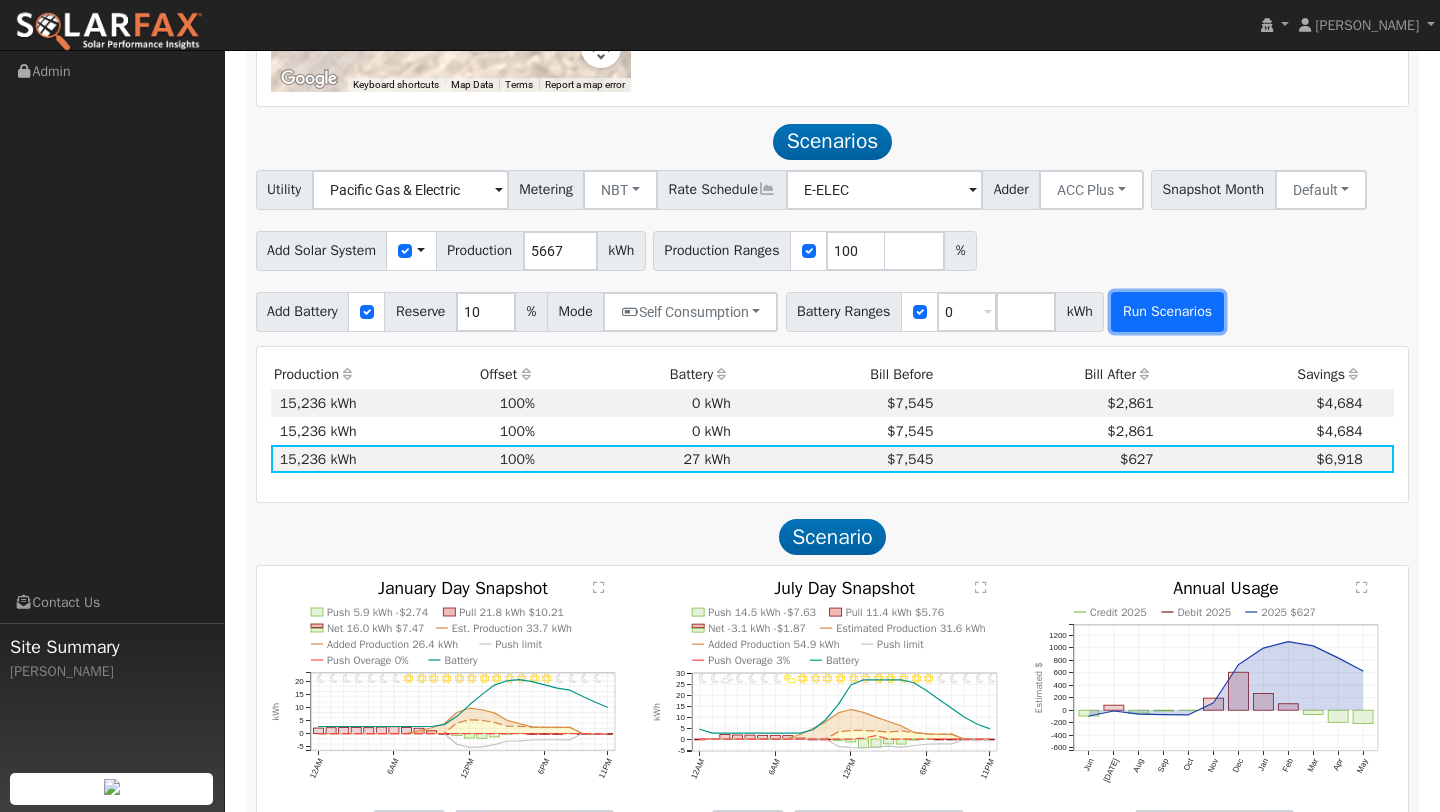 click on "Run Scenarios" at bounding box center [1167, 312] 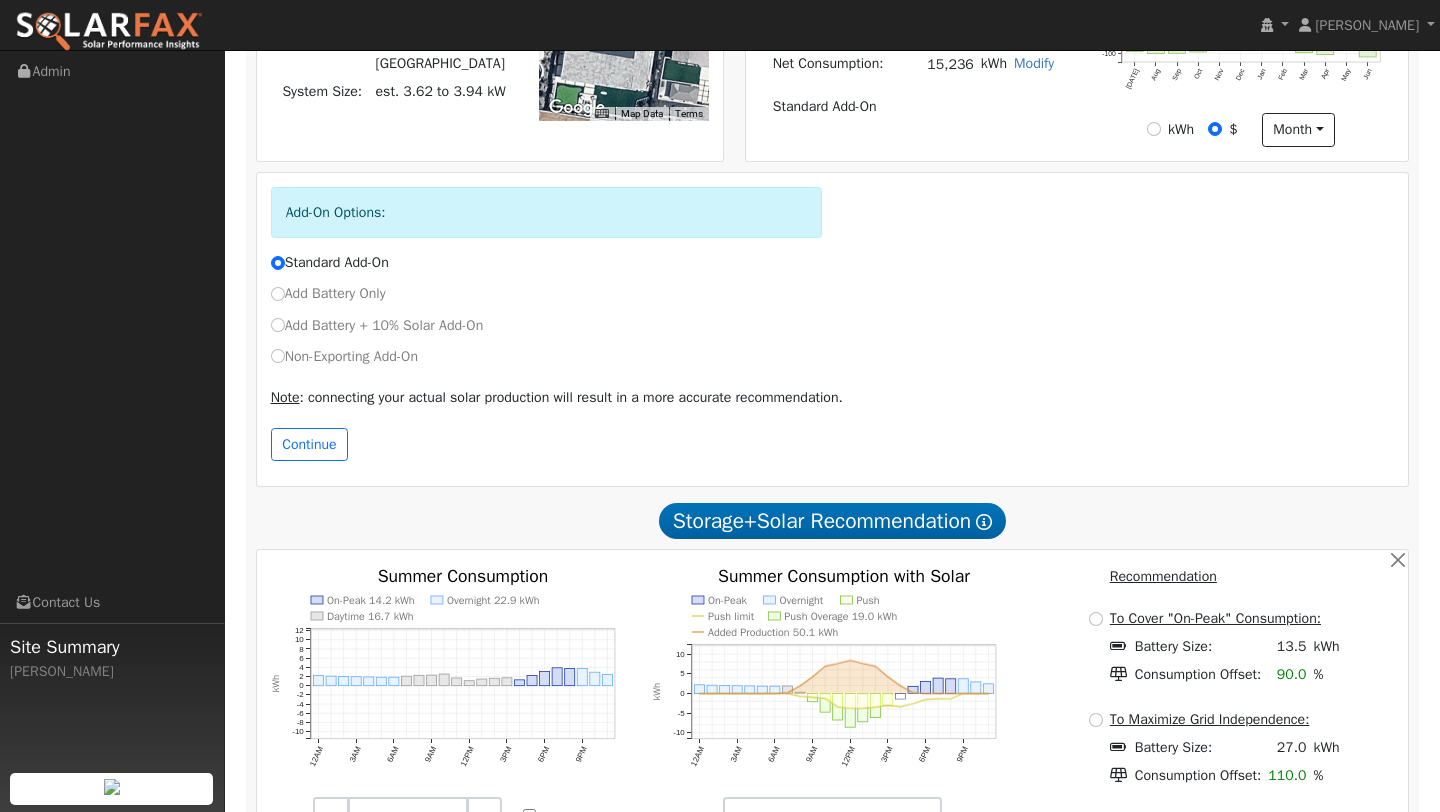 scroll, scrollTop: 549, scrollLeft: 0, axis: vertical 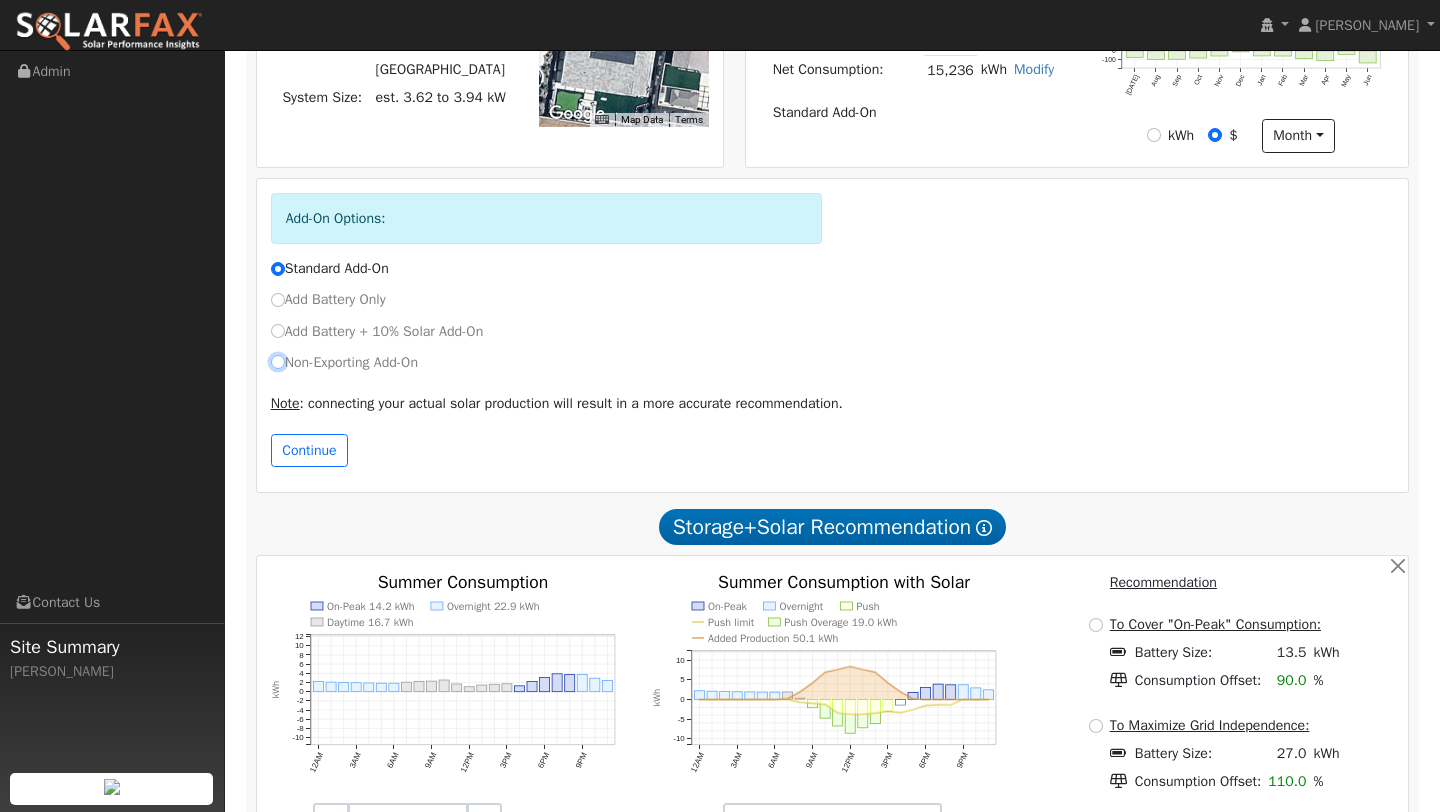 click on "Non-Exporting Add-On" at bounding box center (278, 362) 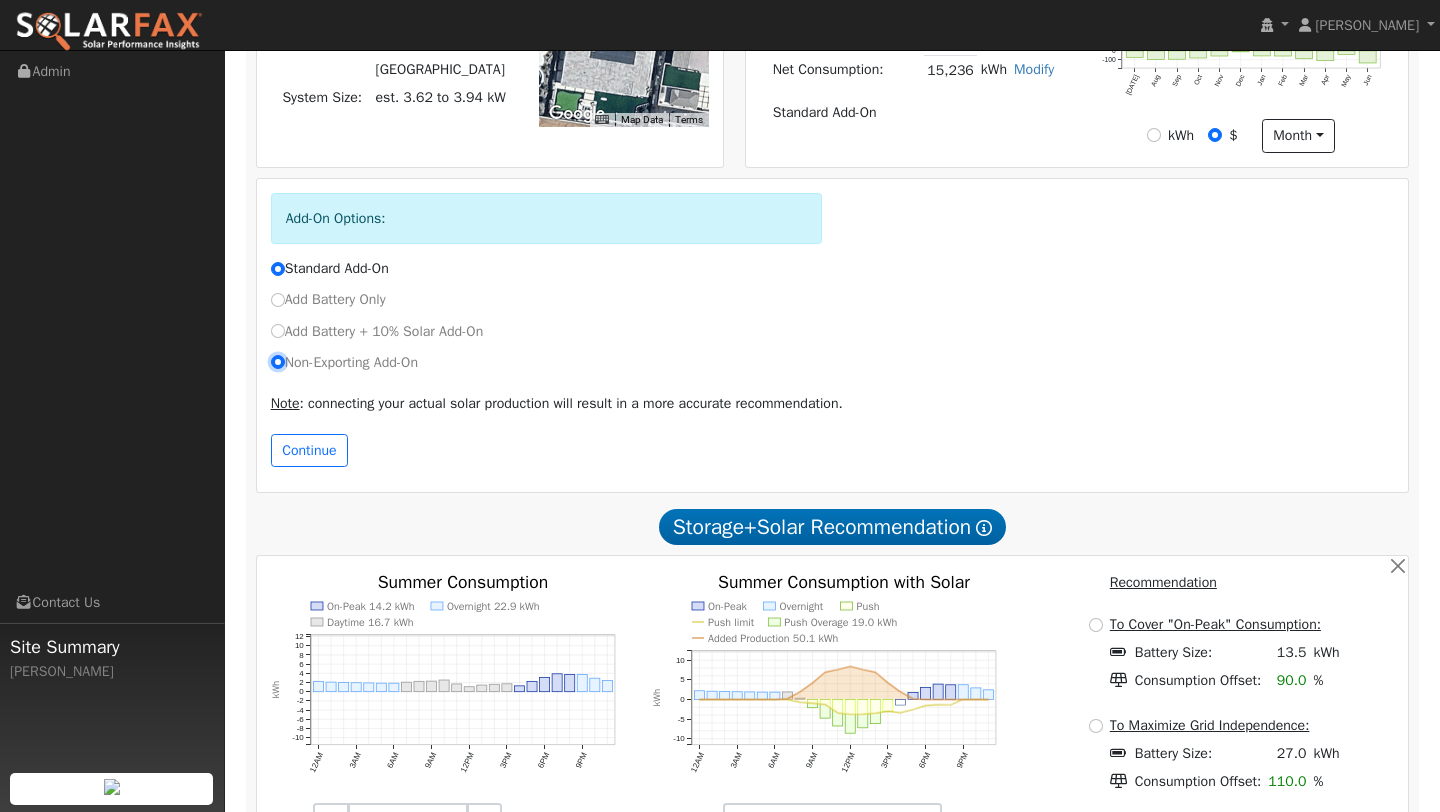 radio on "false" 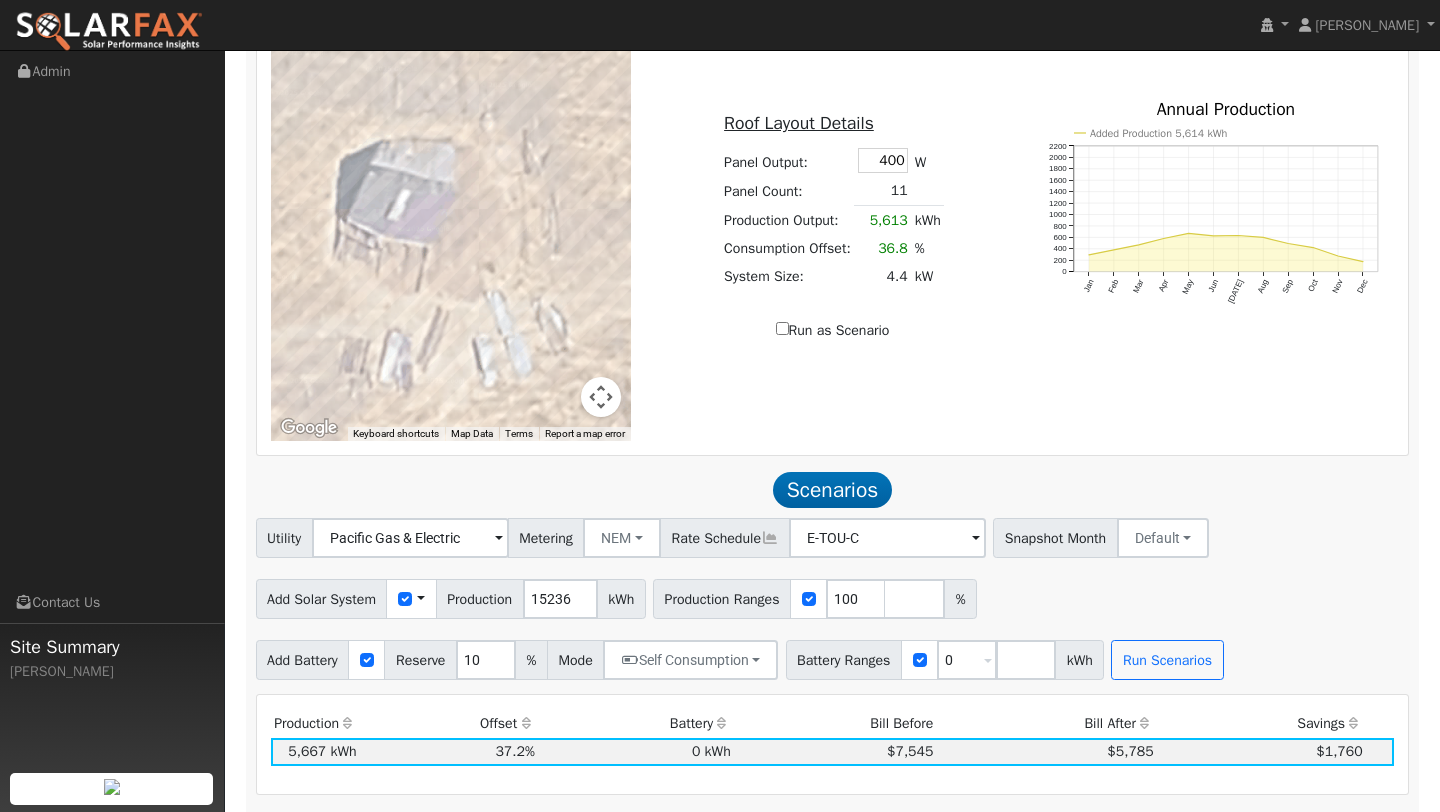 scroll, scrollTop: 1456, scrollLeft: 0, axis: vertical 